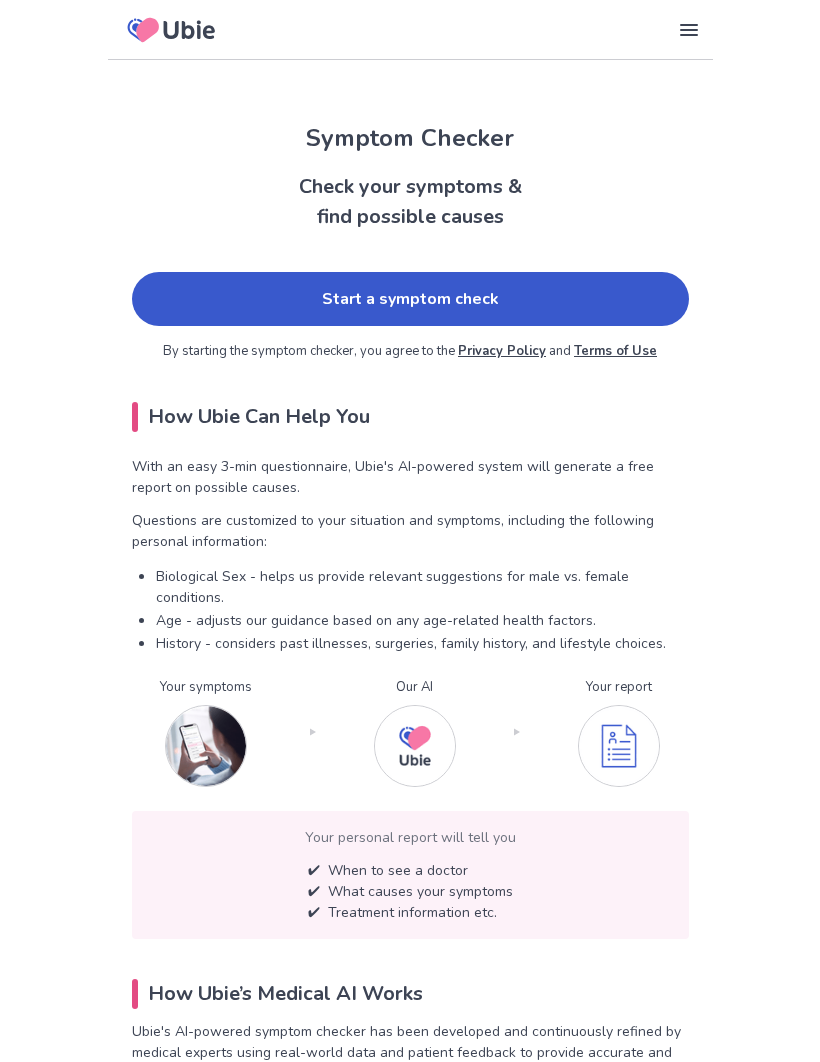 scroll, scrollTop: 0, scrollLeft: 0, axis: both 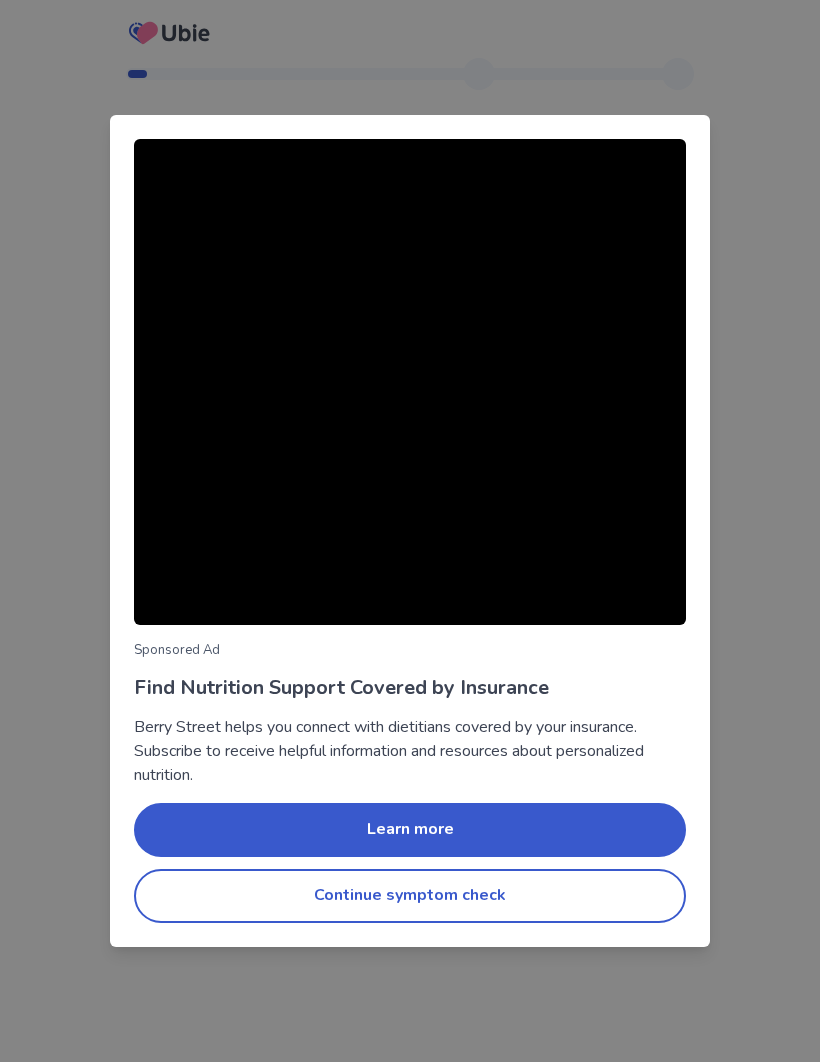 click on "Continue symptom check" at bounding box center (410, 896) 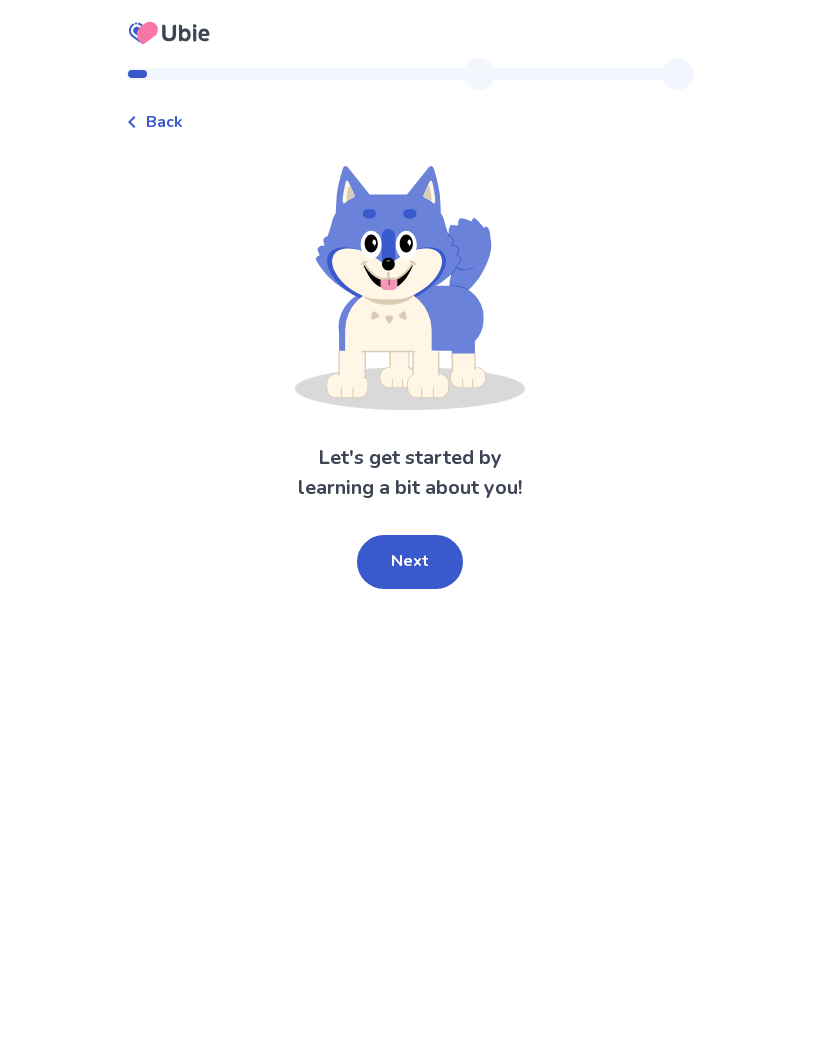 click on "Next" at bounding box center [410, 562] 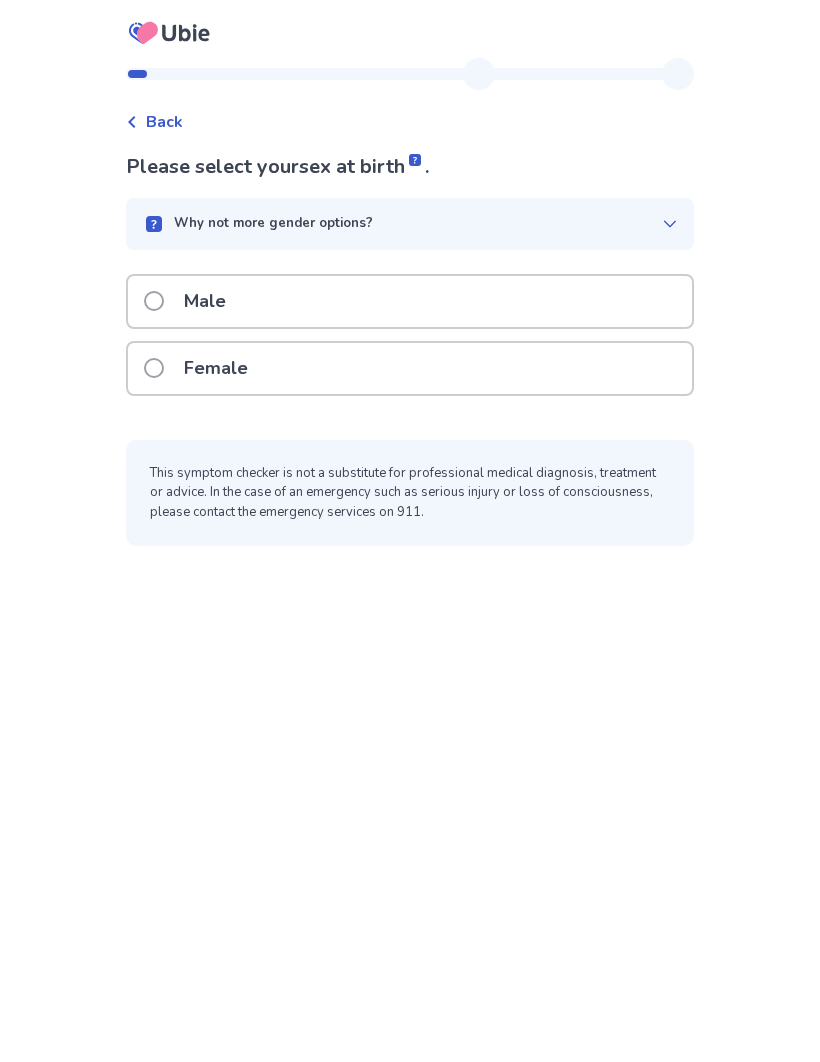 click on "Female" at bounding box center (410, 368) 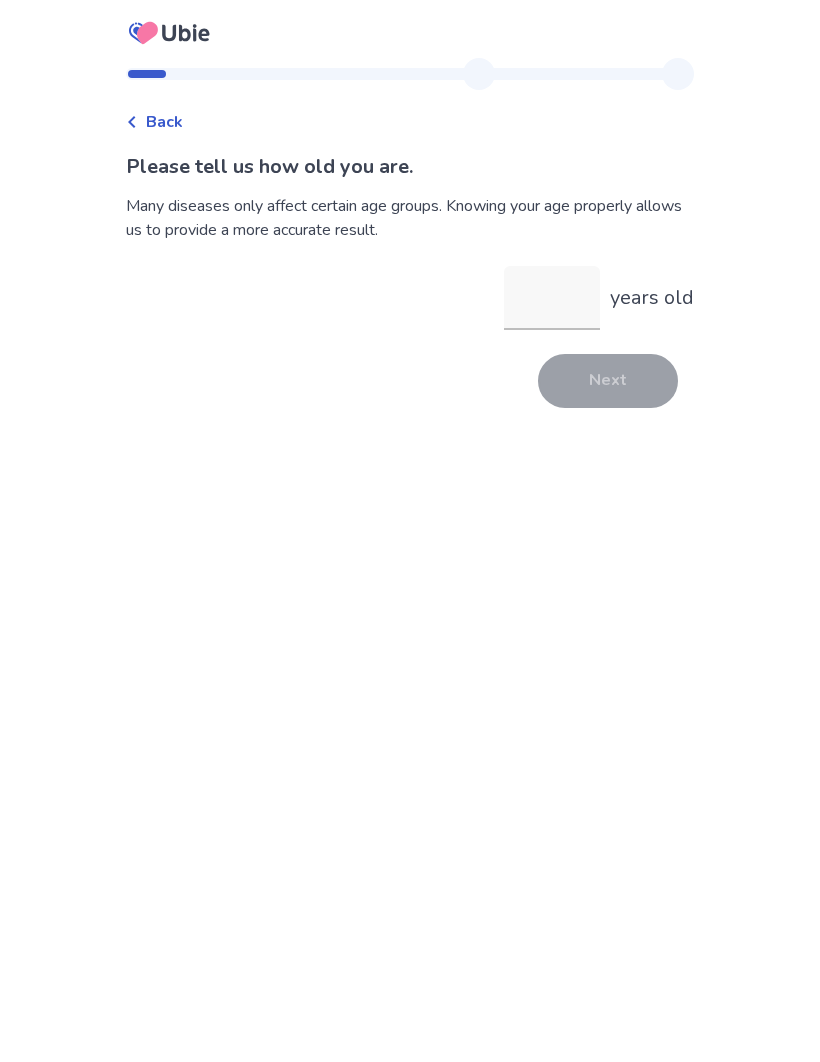 click on "years old" at bounding box center [552, 298] 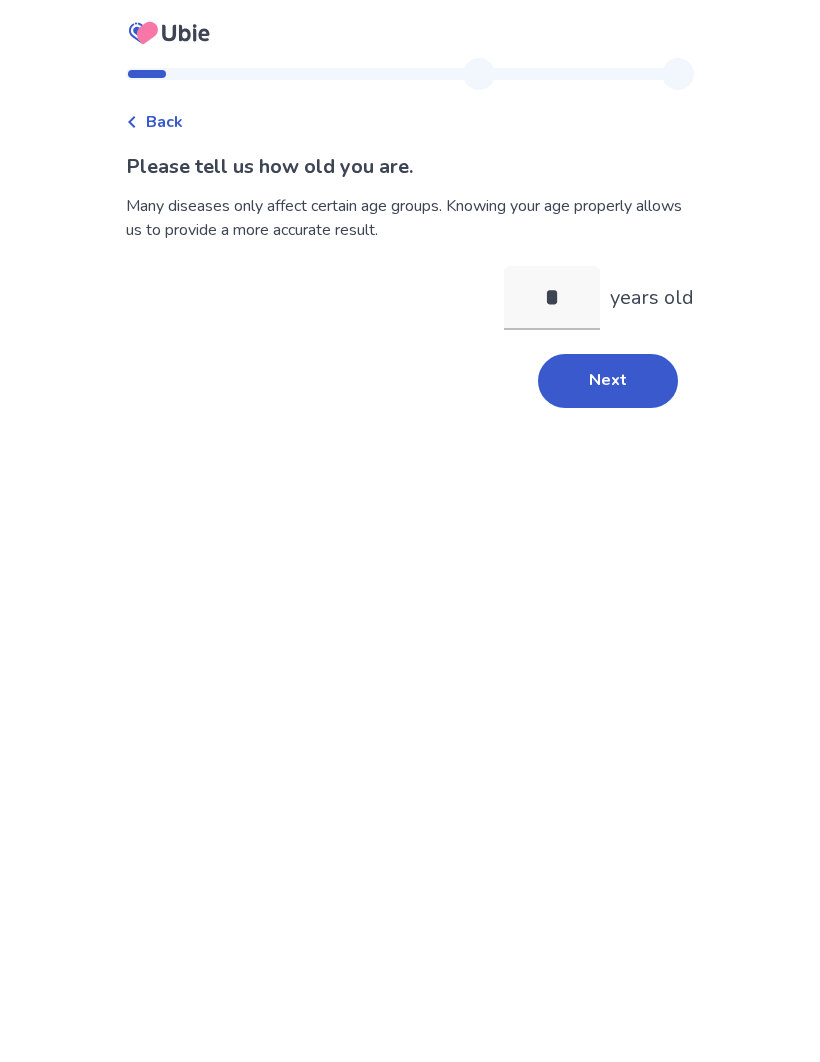 type on "**" 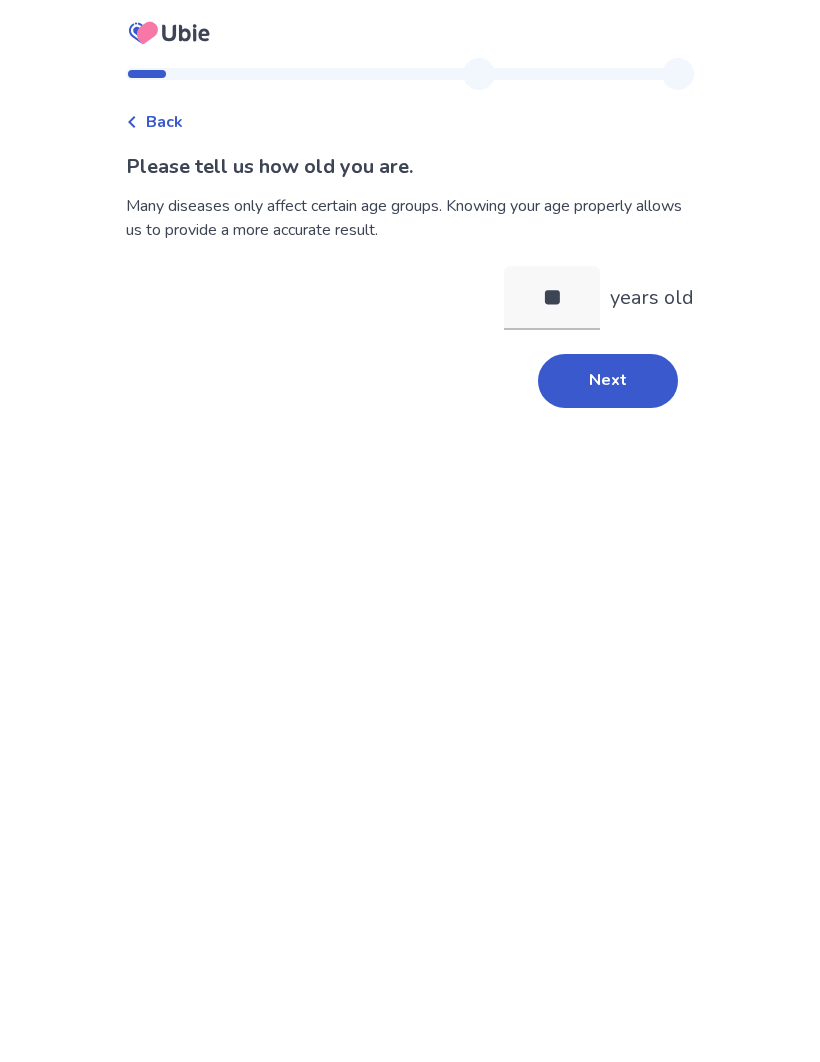 click on "Next" at bounding box center (608, 381) 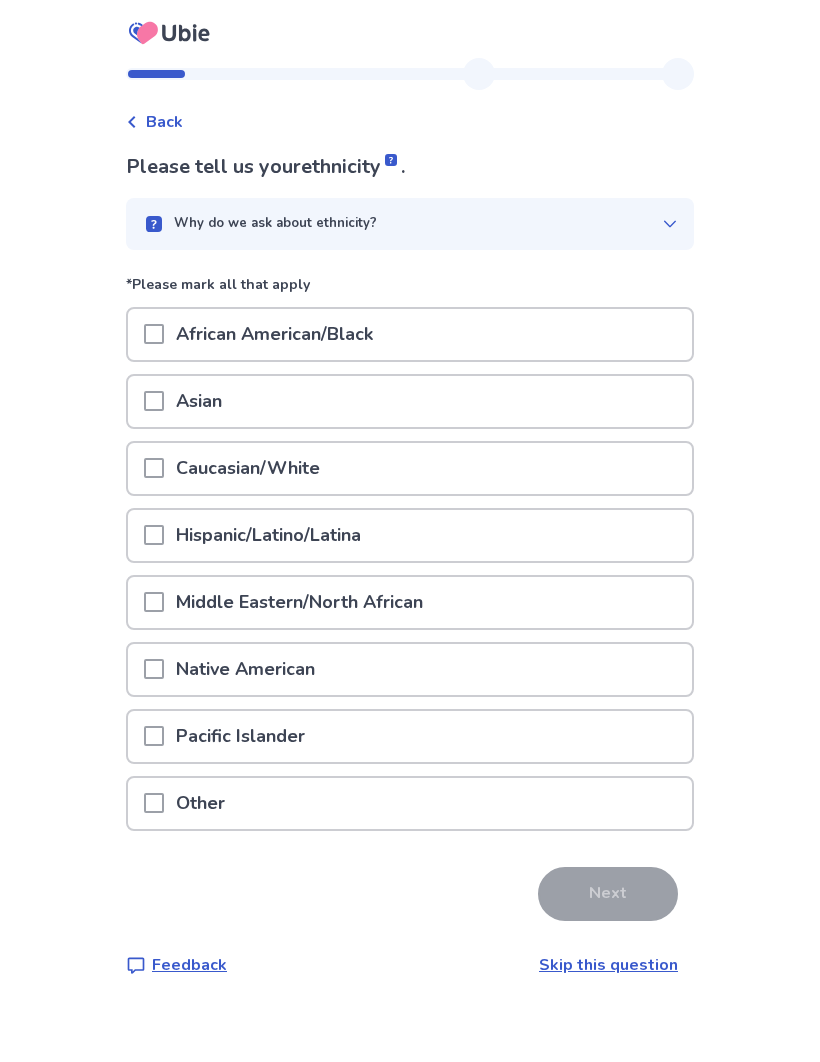 click on "Caucasian/White" at bounding box center [410, 468] 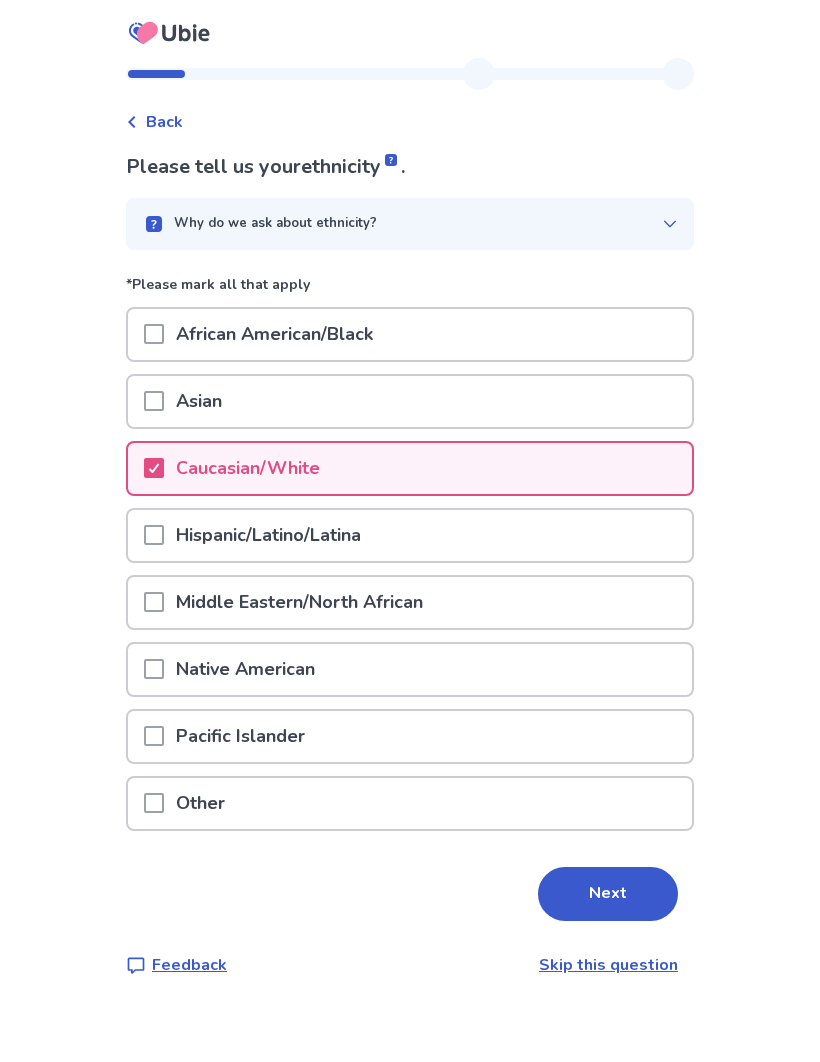 click on "Next" at bounding box center (608, 894) 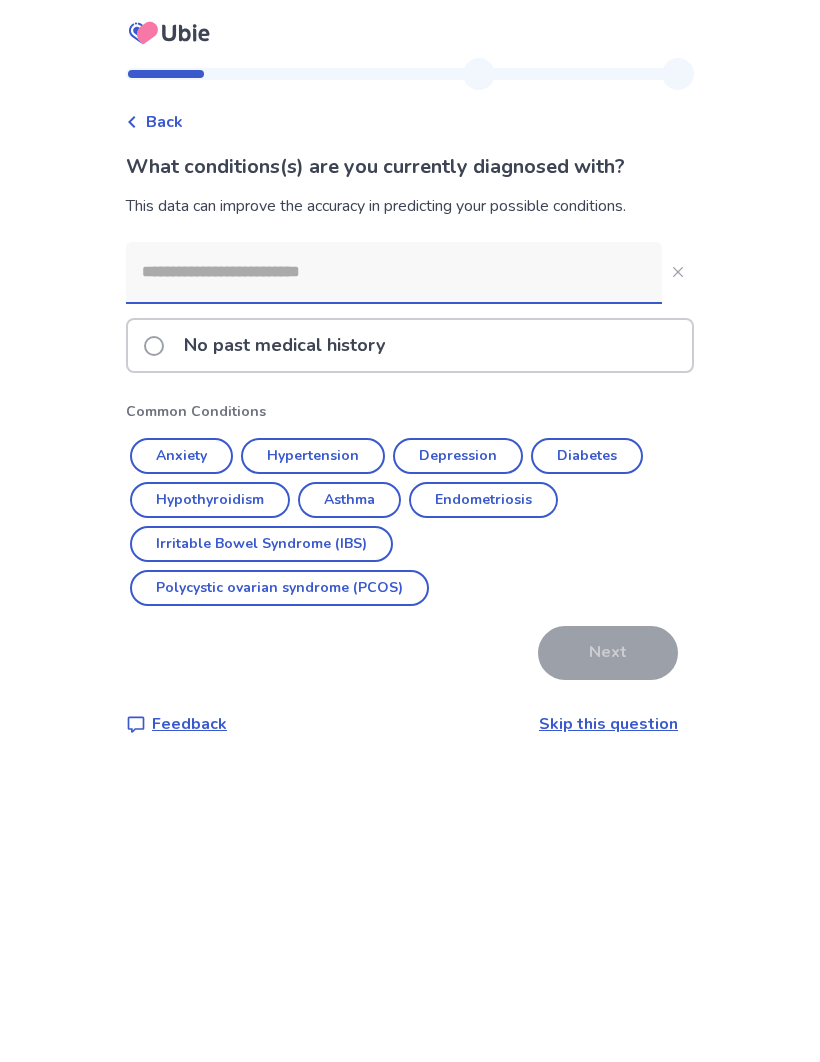 click on "Anxiety" at bounding box center (181, 456) 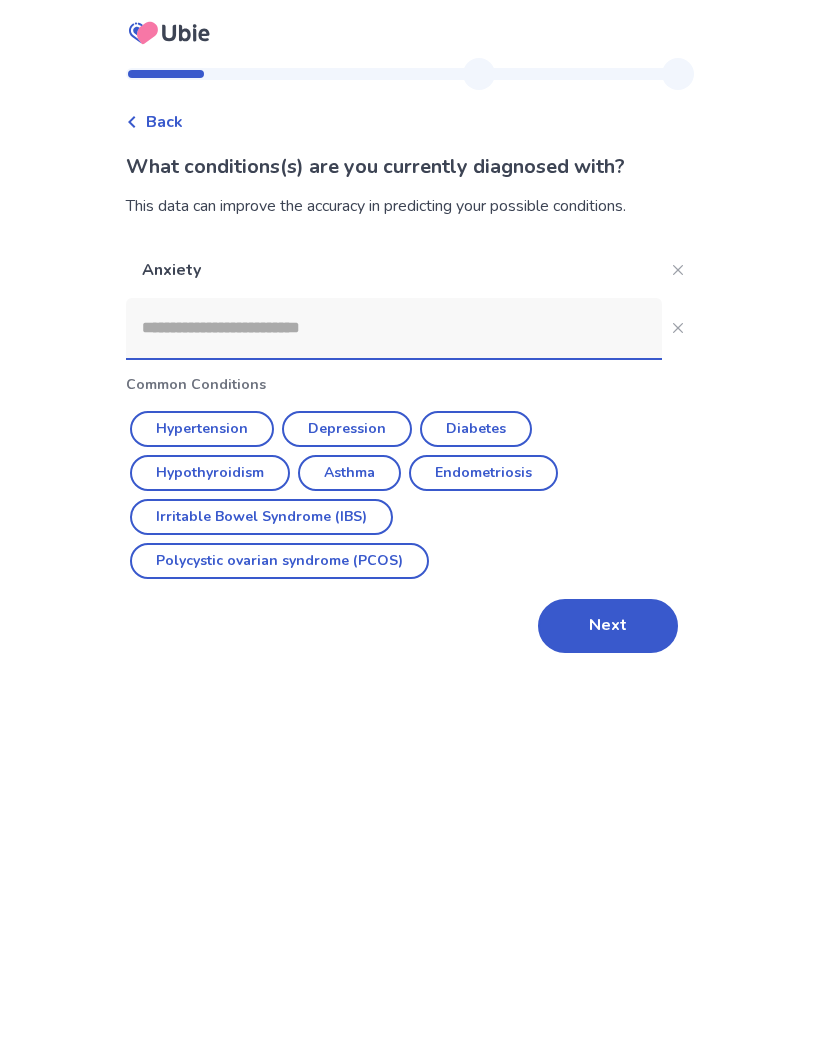 click on "Next" at bounding box center [608, 626] 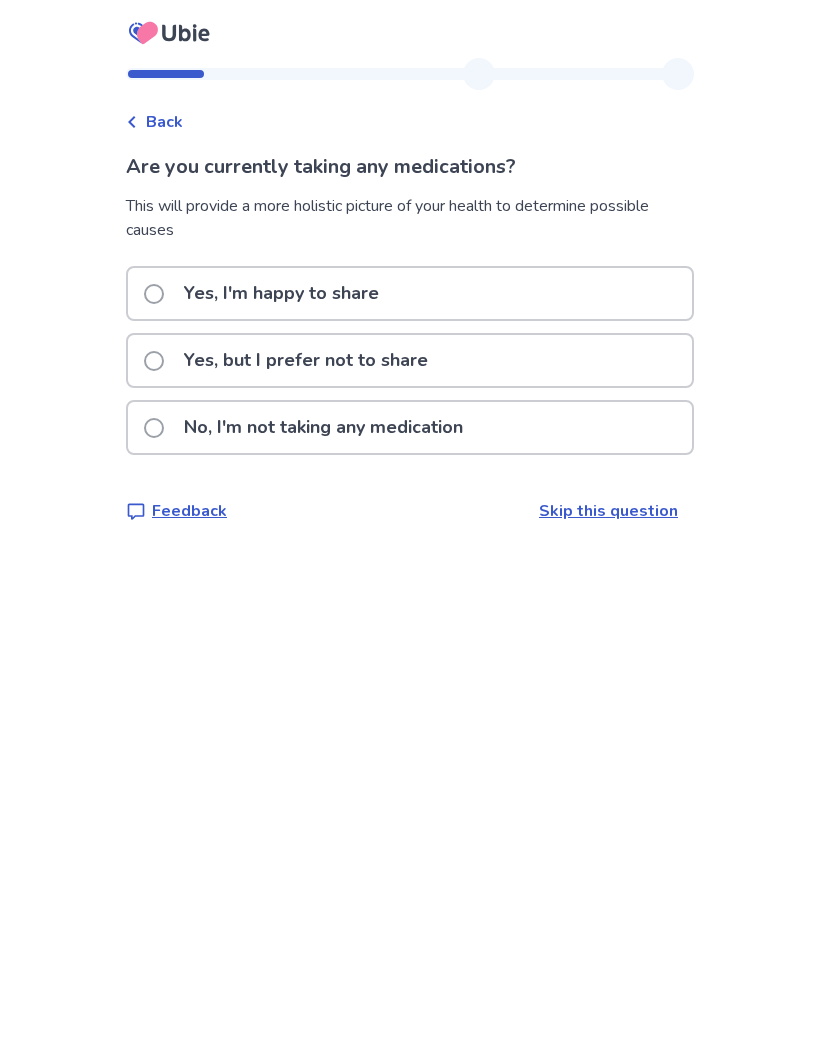 click on "No, I'm not taking any medication" at bounding box center (410, 427) 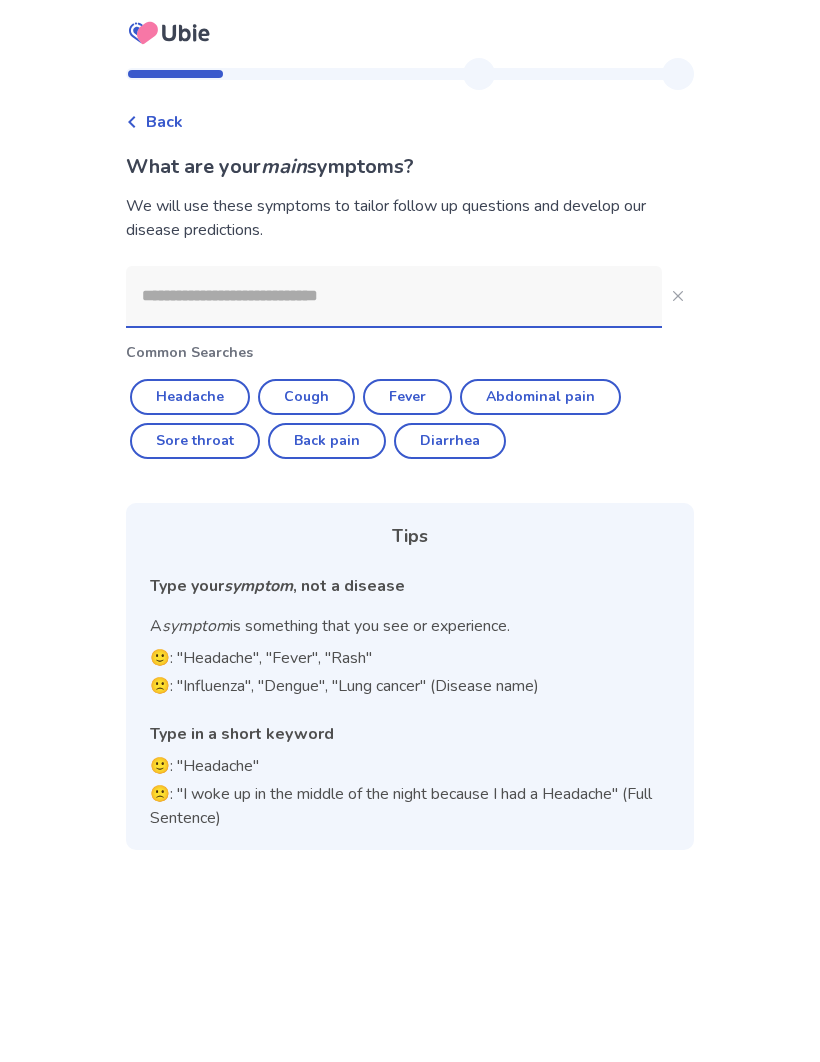 click on "Cough" 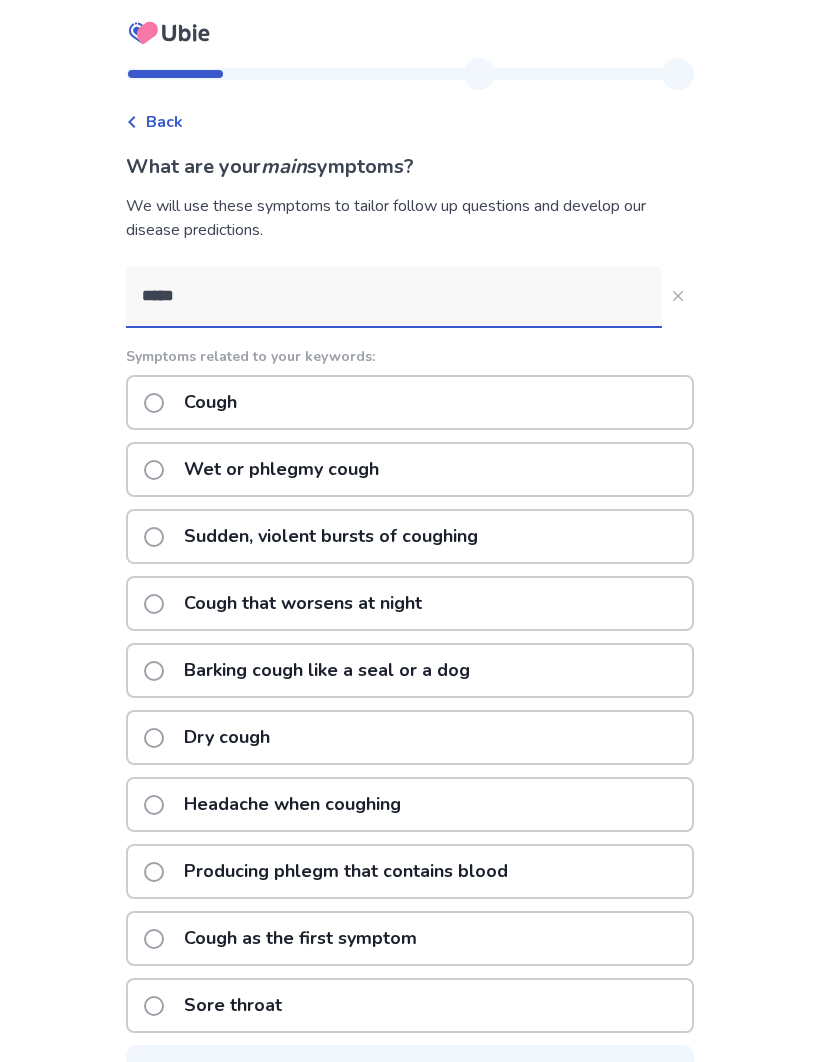 scroll, scrollTop: 3, scrollLeft: 0, axis: vertical 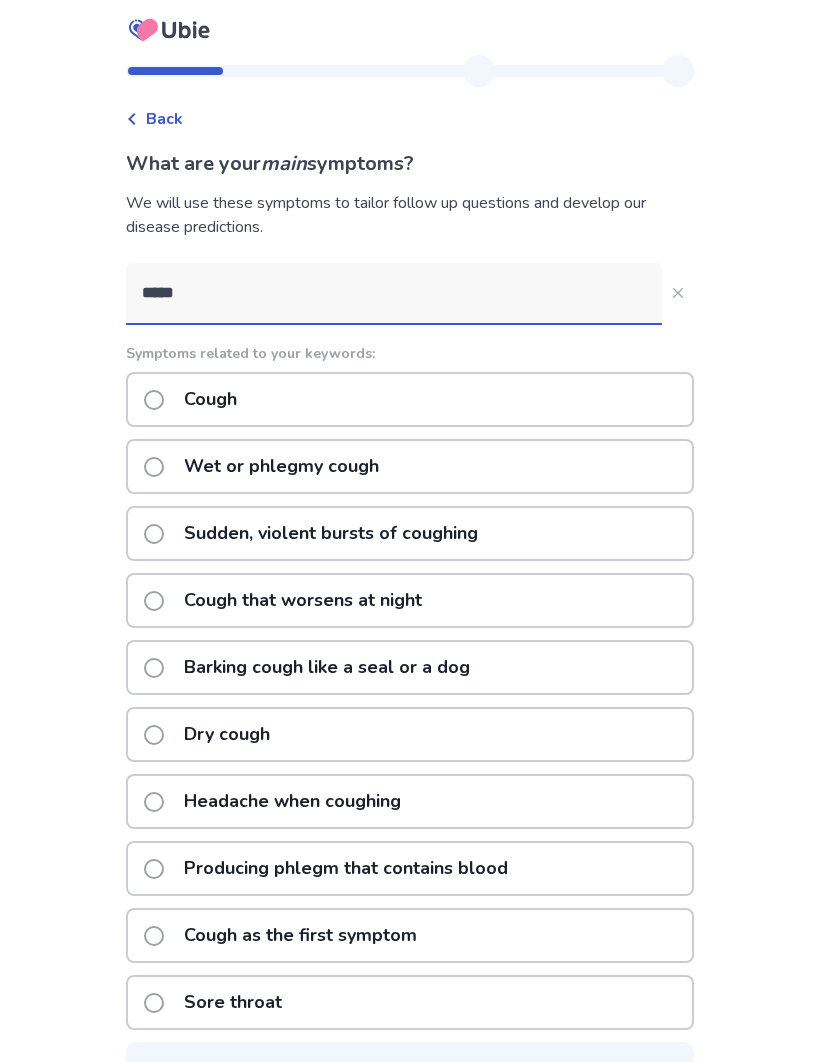 click on "Dry cough" 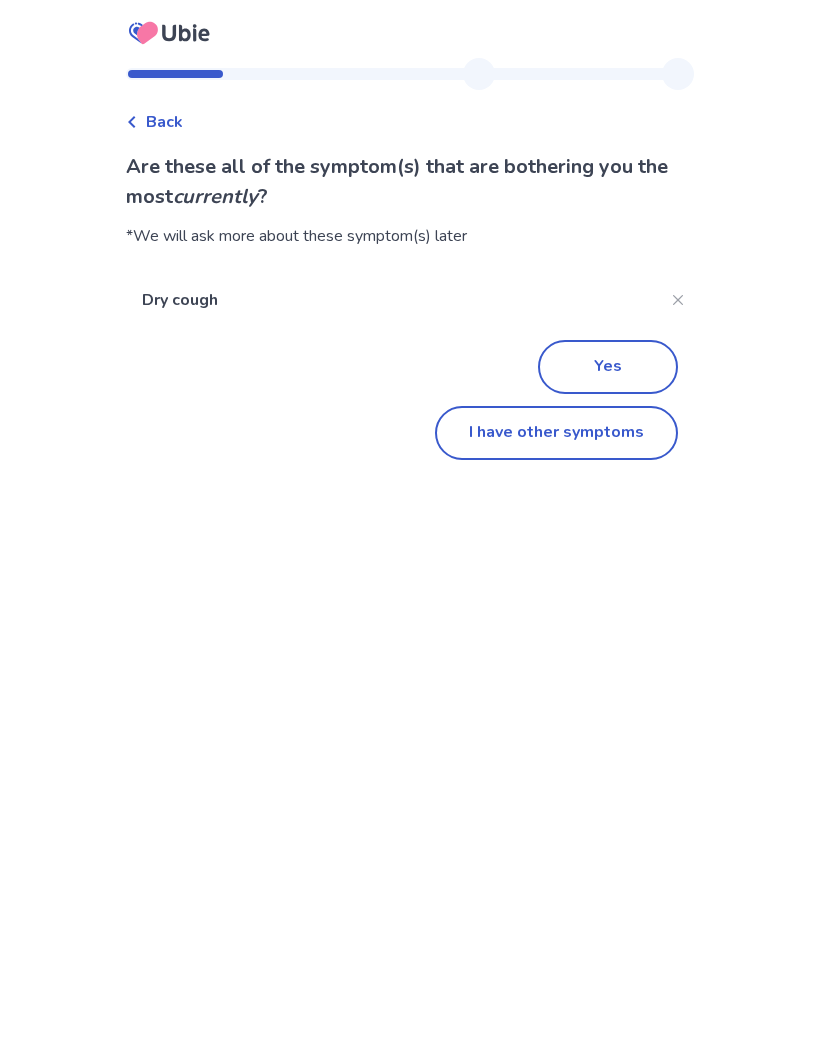 scroll, scrollTop: 0, scrollLeft: 0, axis: both 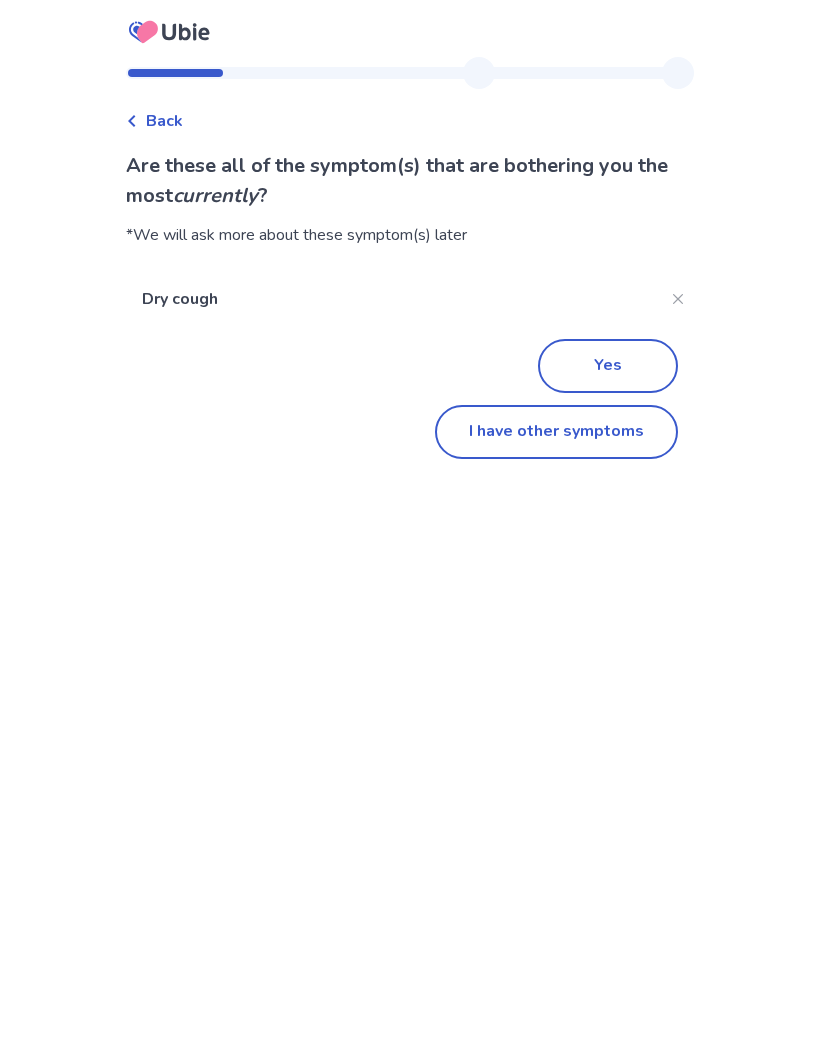 click on "I have other symptoms" 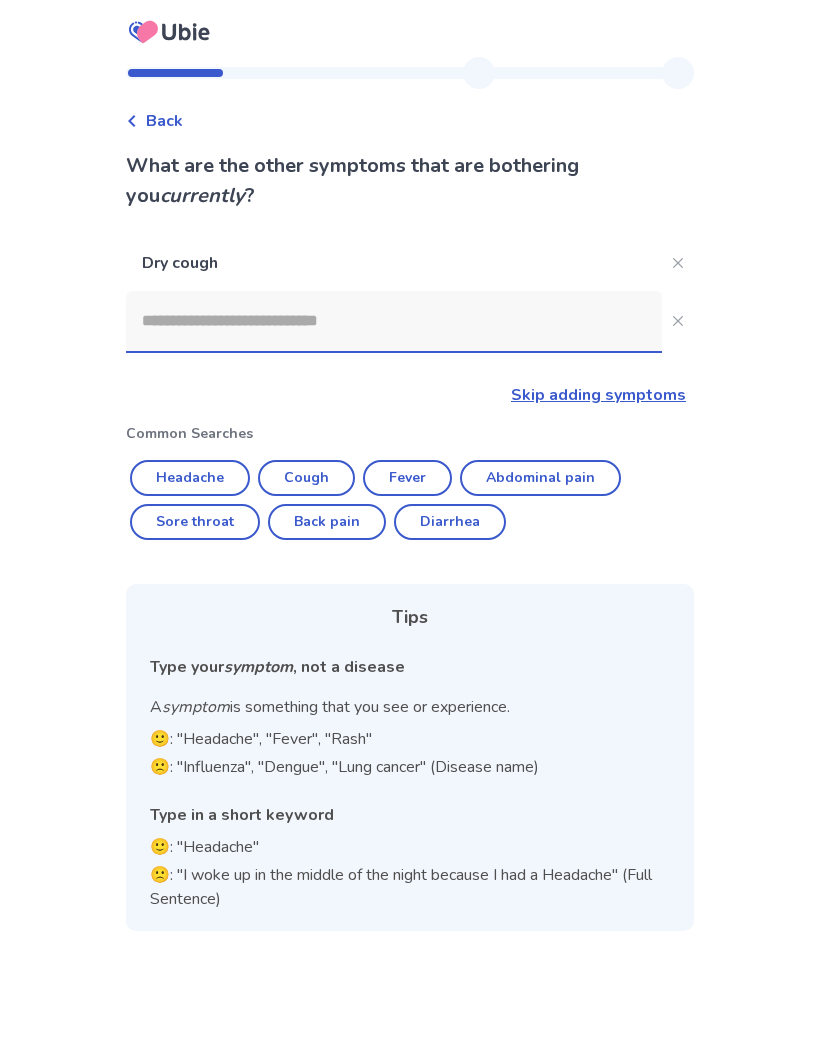 scroll, scrollTop: 69, scrollLeft: 0, axis: vertical 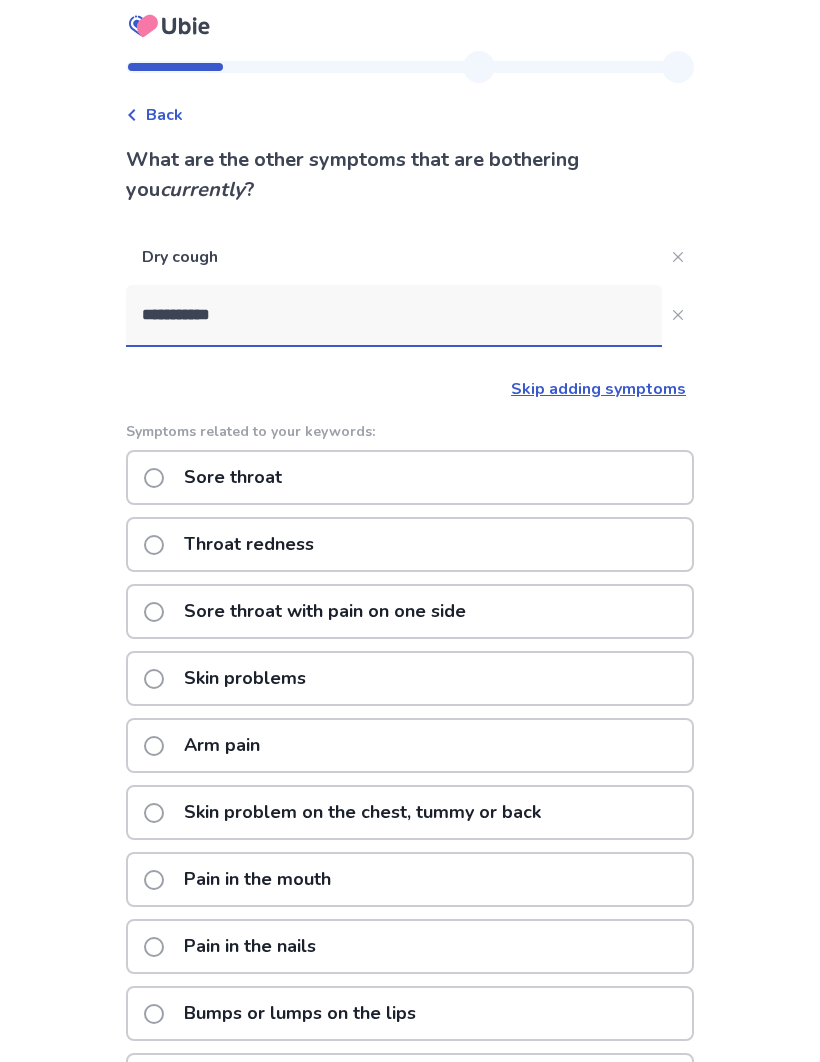 click on "Sore throat" 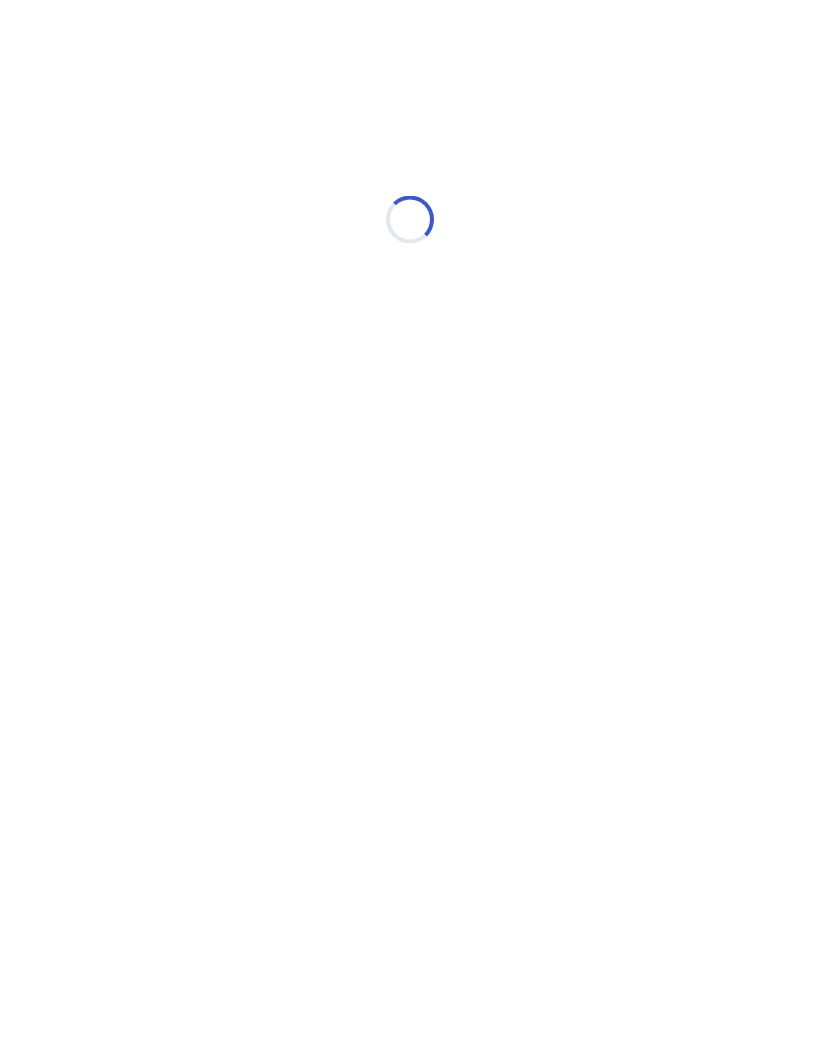 scroll, scrollTop: 0, scrollLeft: 0, axis: both 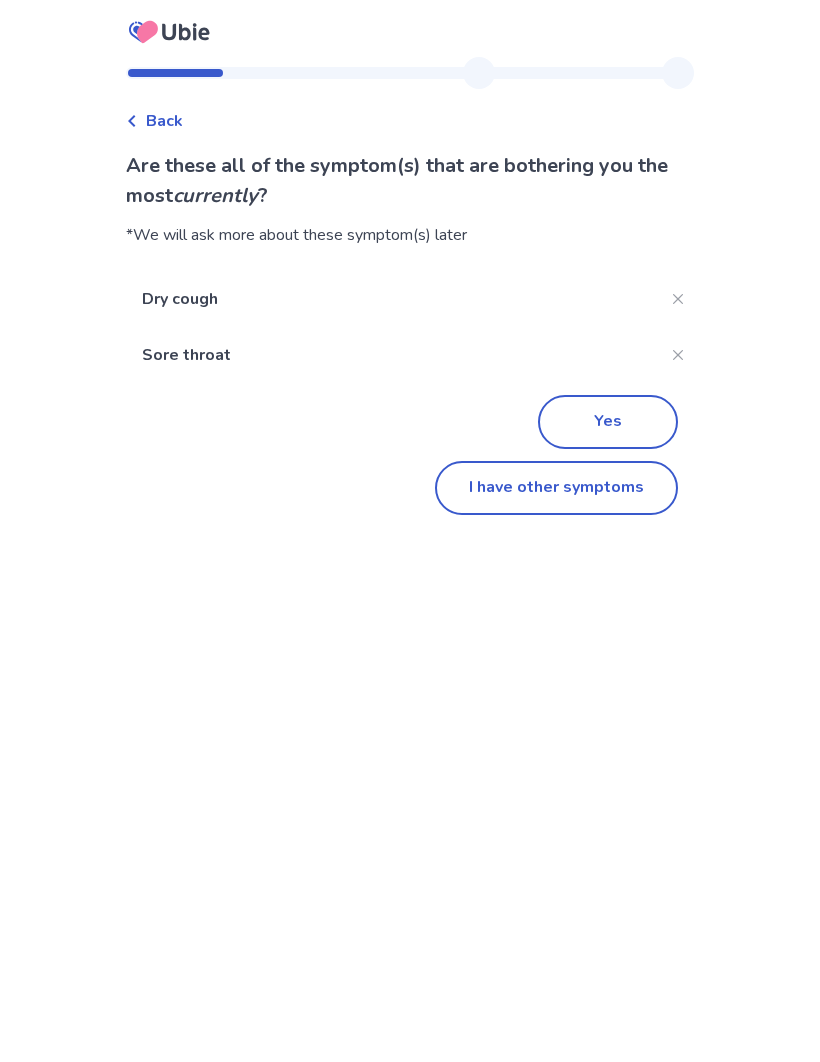 click on "I have other symptoms" 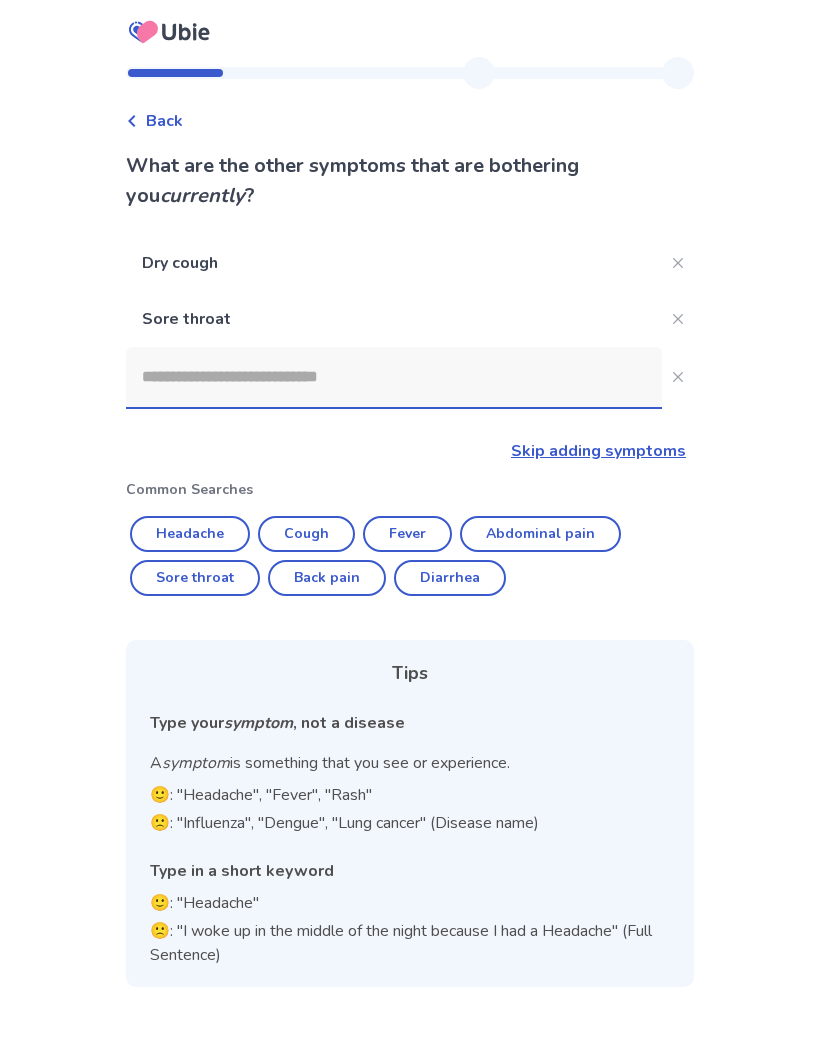 scroll, scrollTop: 69, scrollLeft: 0, axis: vertical 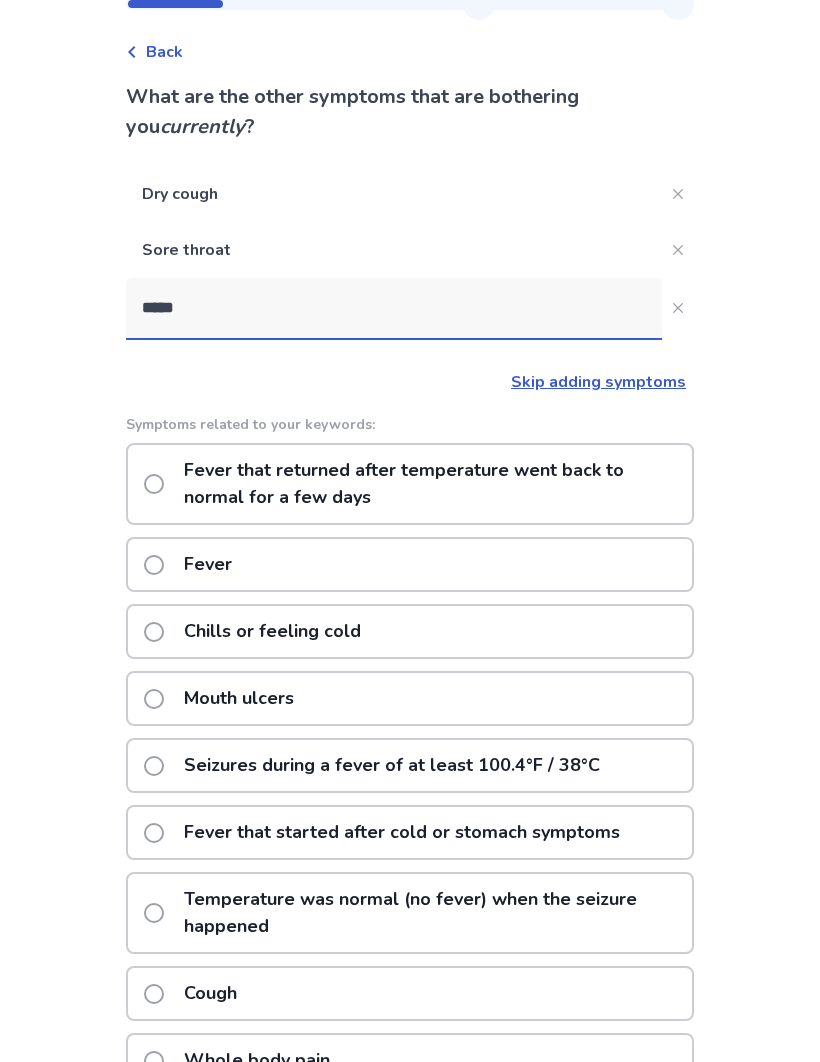 click on "Chills or feeling cold" 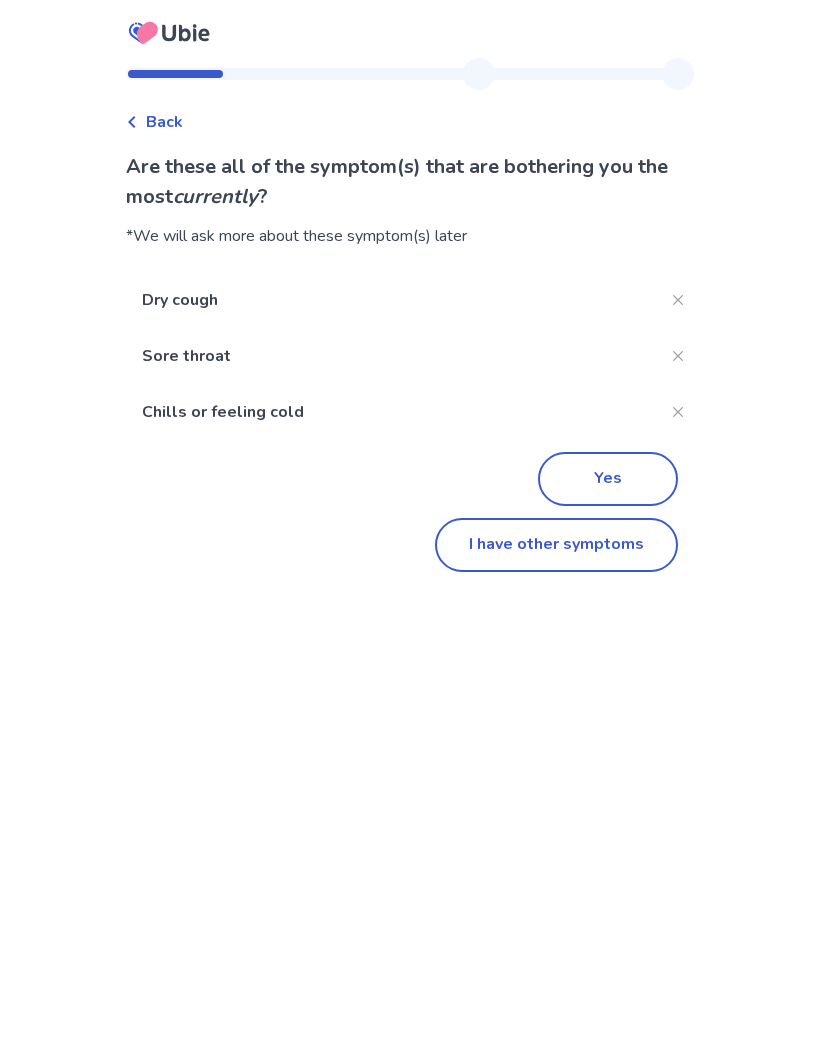 scroll, scrollTop: 1, scrollLeft: 0, axis: vertical 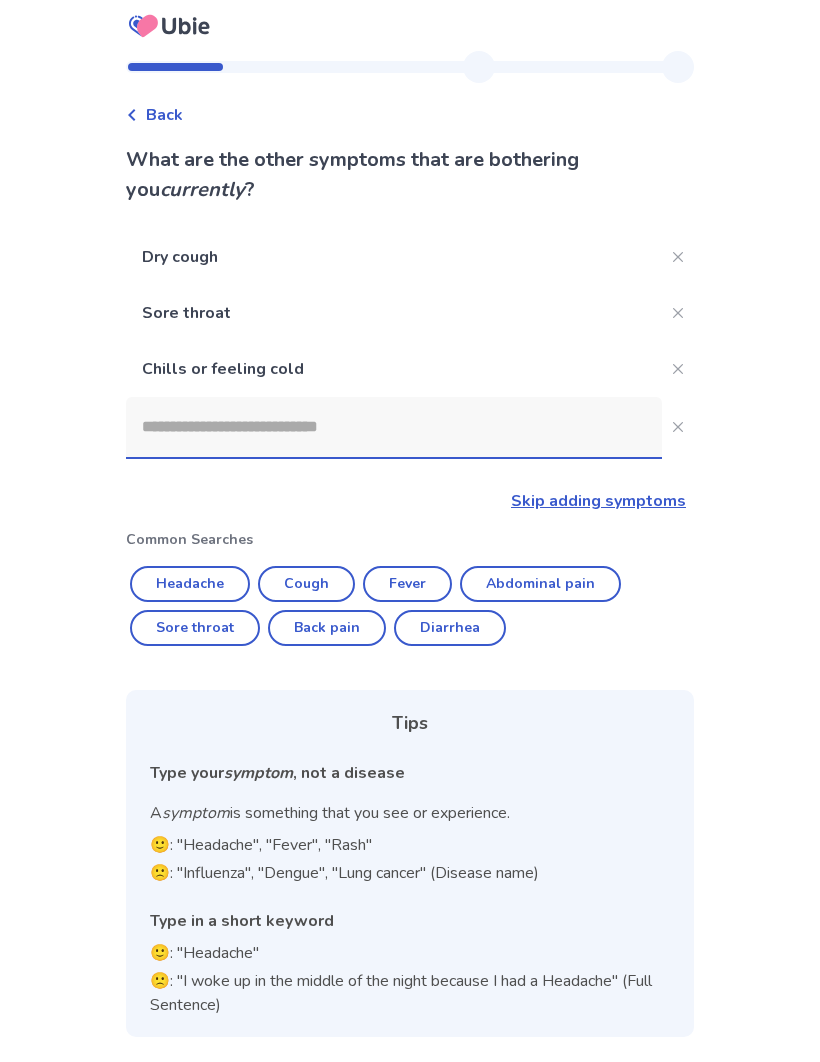 click 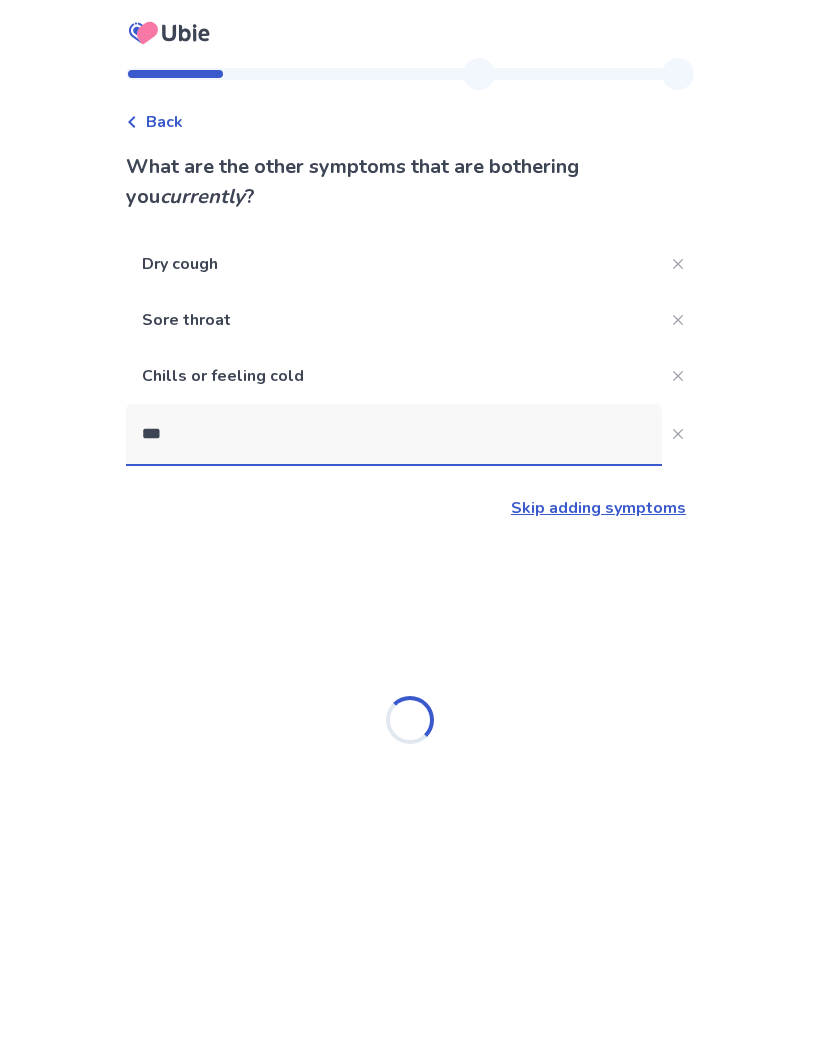 type on "****" 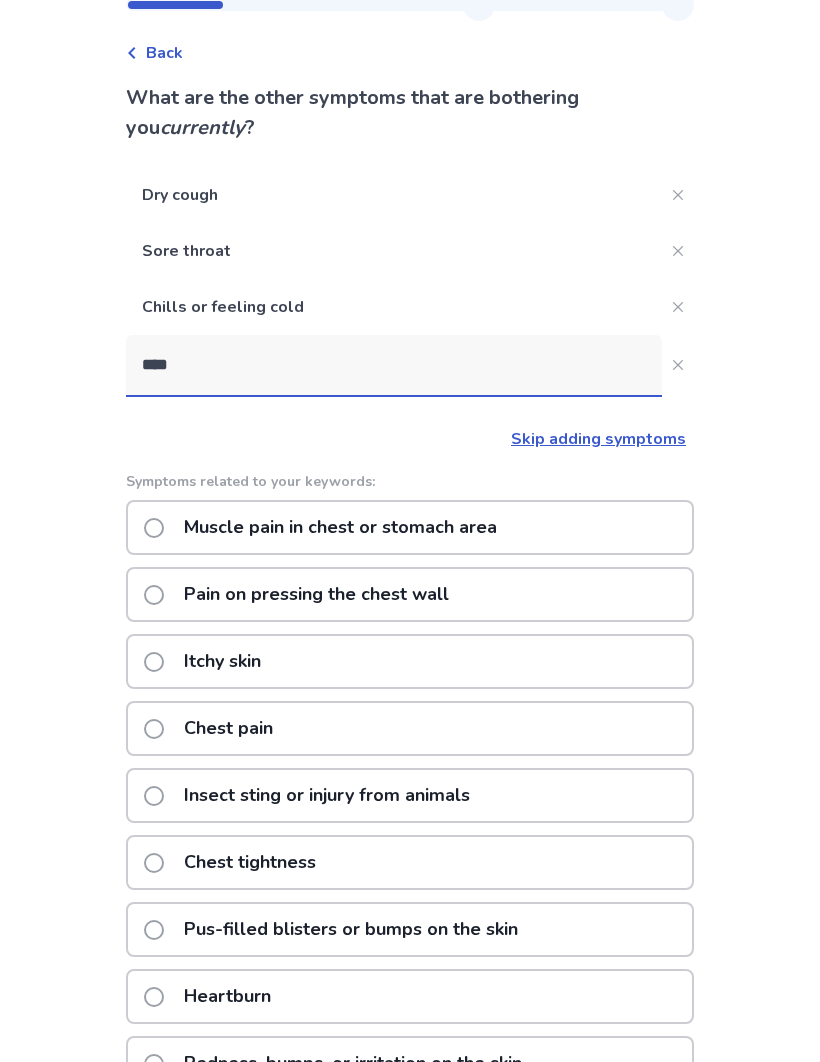 scroll, scrollTop: 68, scrollLeft: 0, axis: vertical 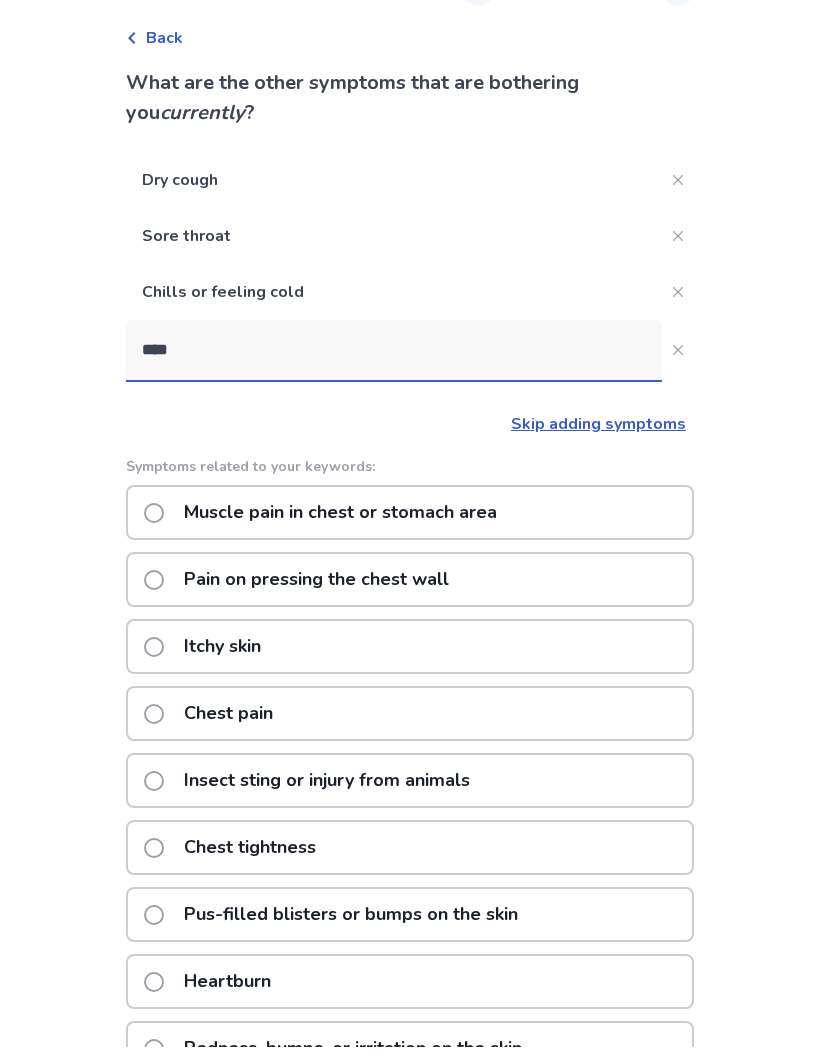 click on "Chest pain" 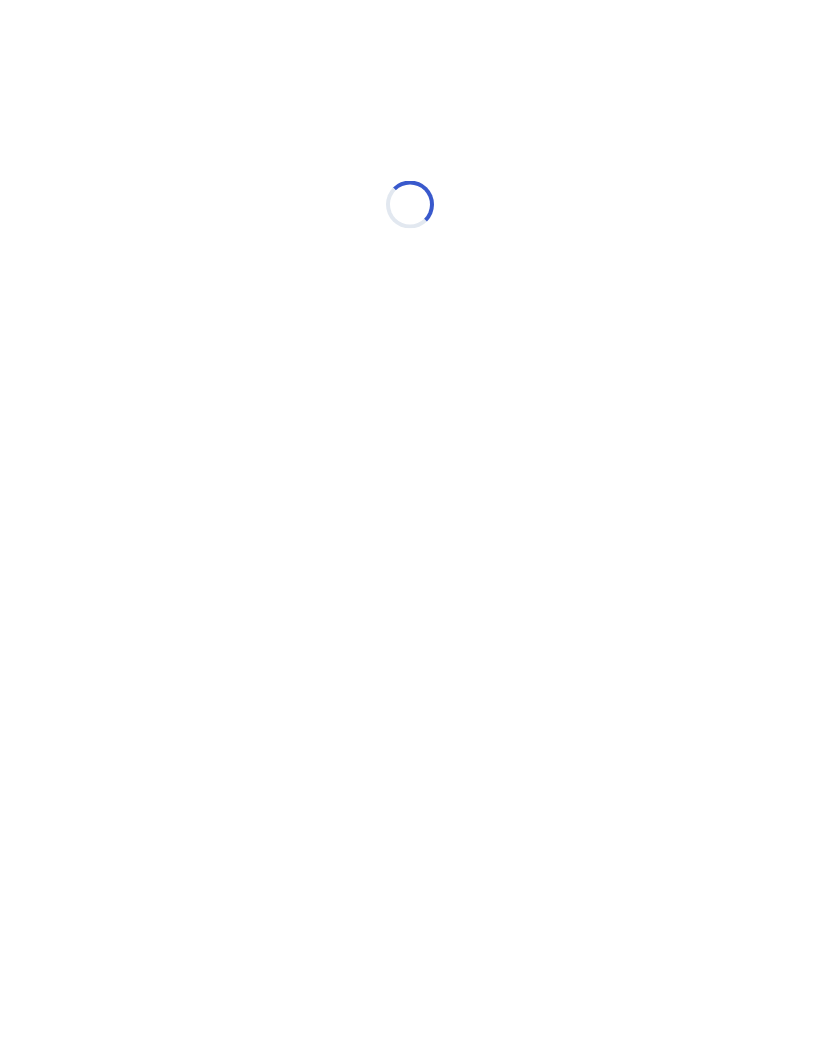 scroll, scrollTop: 0, scrollLeft: 0, axis: both 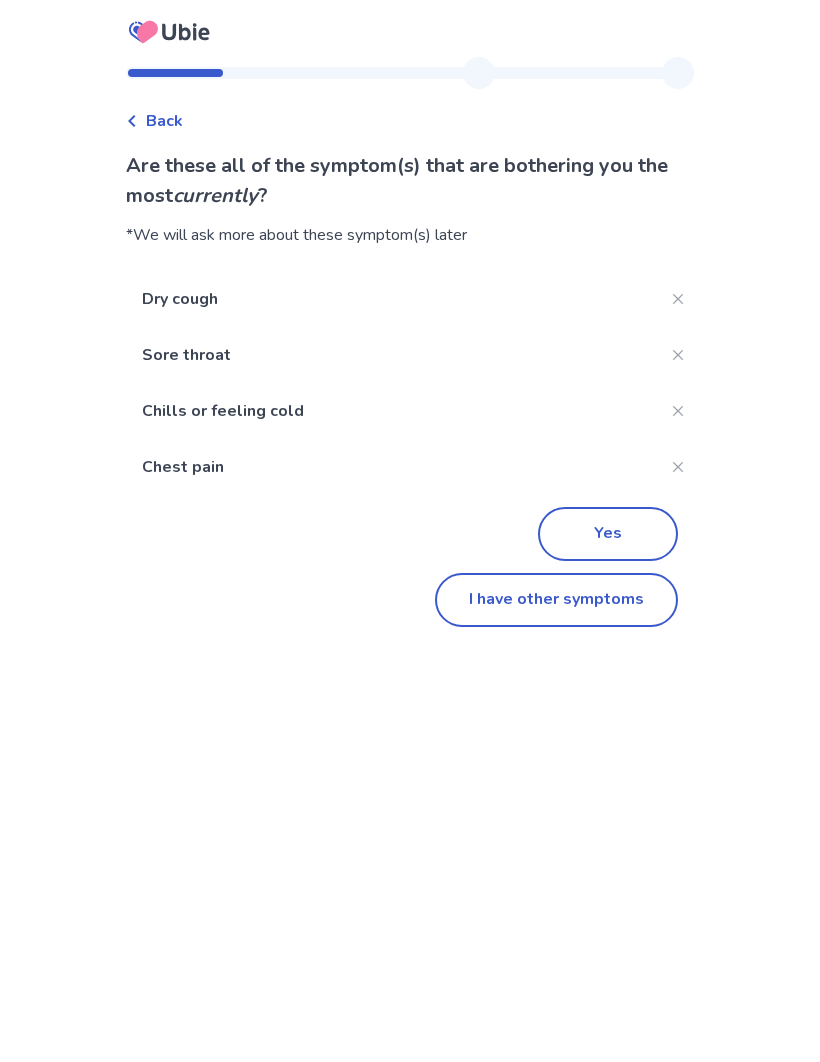 click on "Yes" 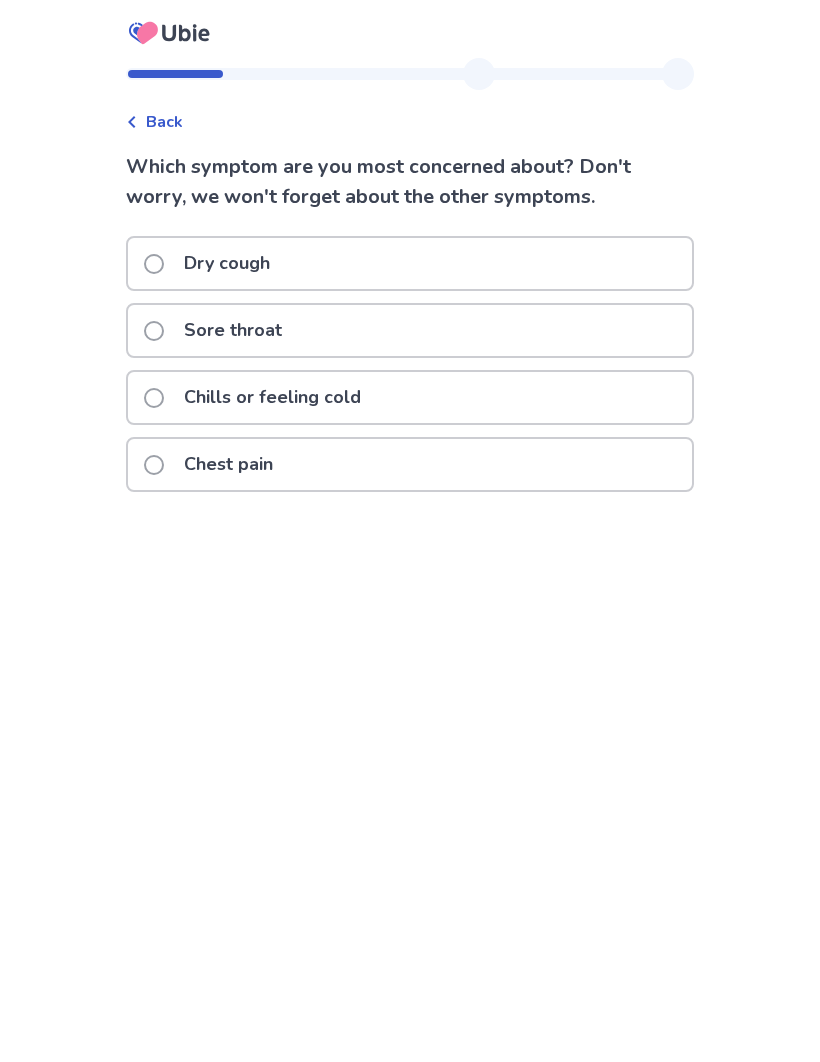 click on "Chest pain" 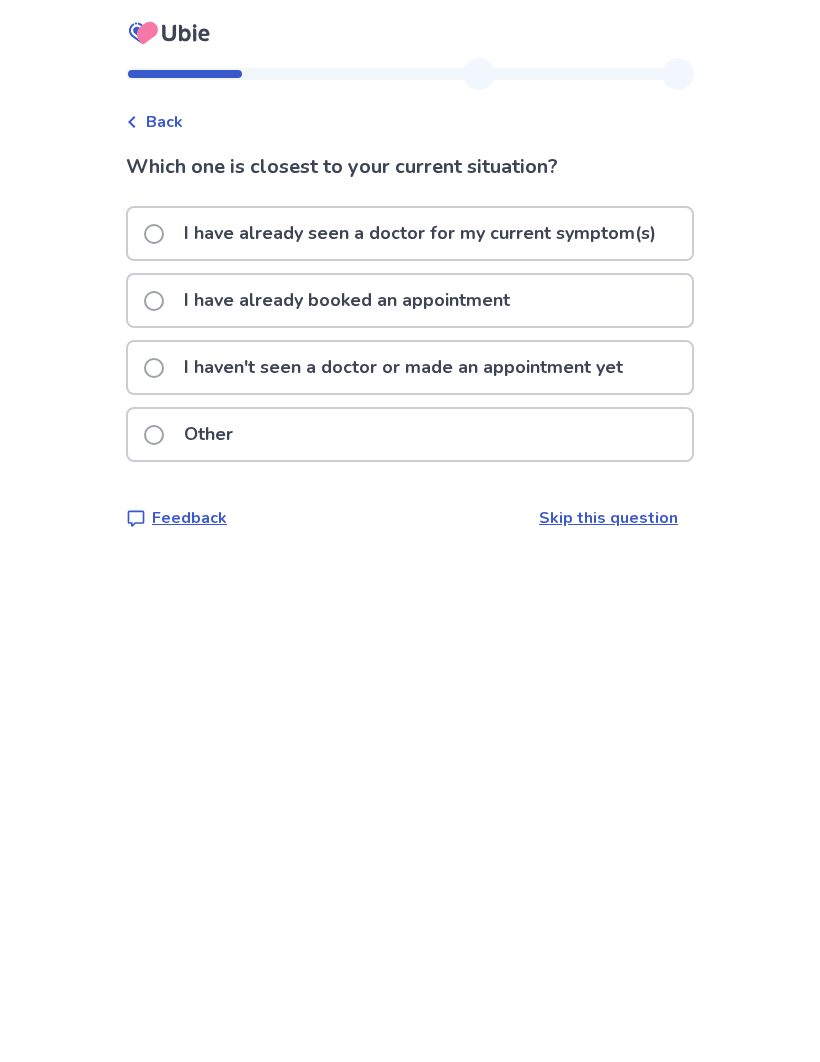 click on "I haven't seen a doctor or made an appointment yet" at bounding box center [389, 367] 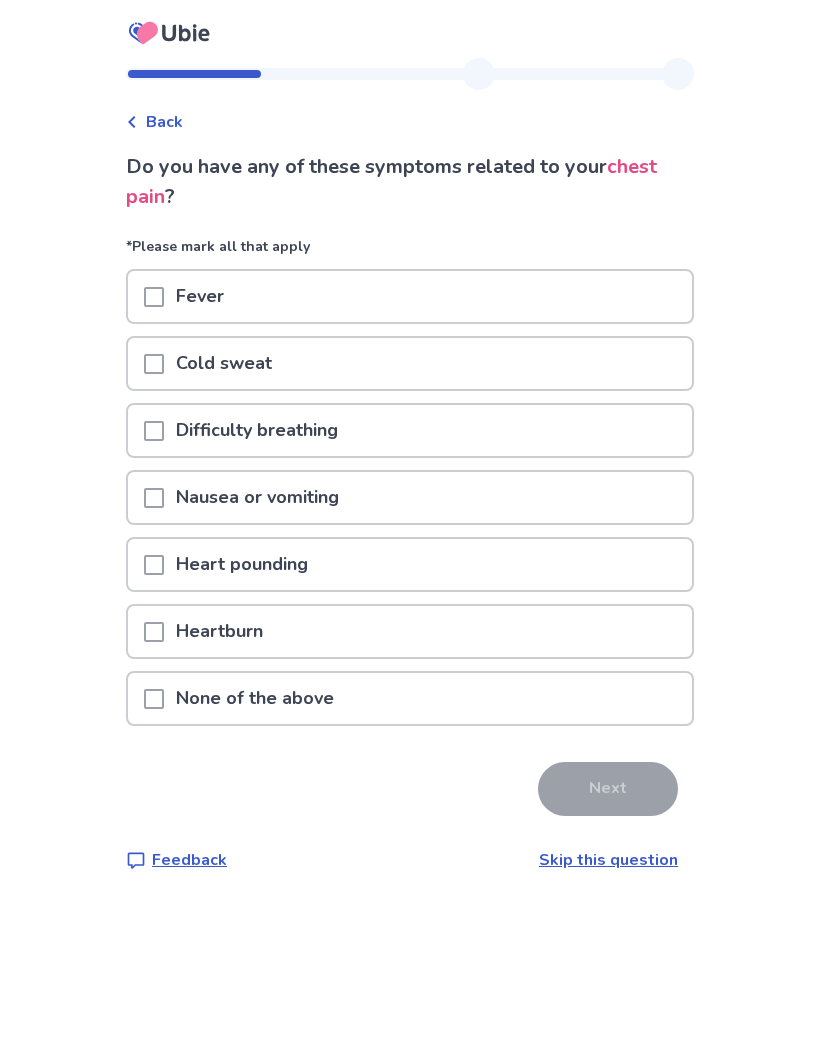 click at bounding box center [154, 430] 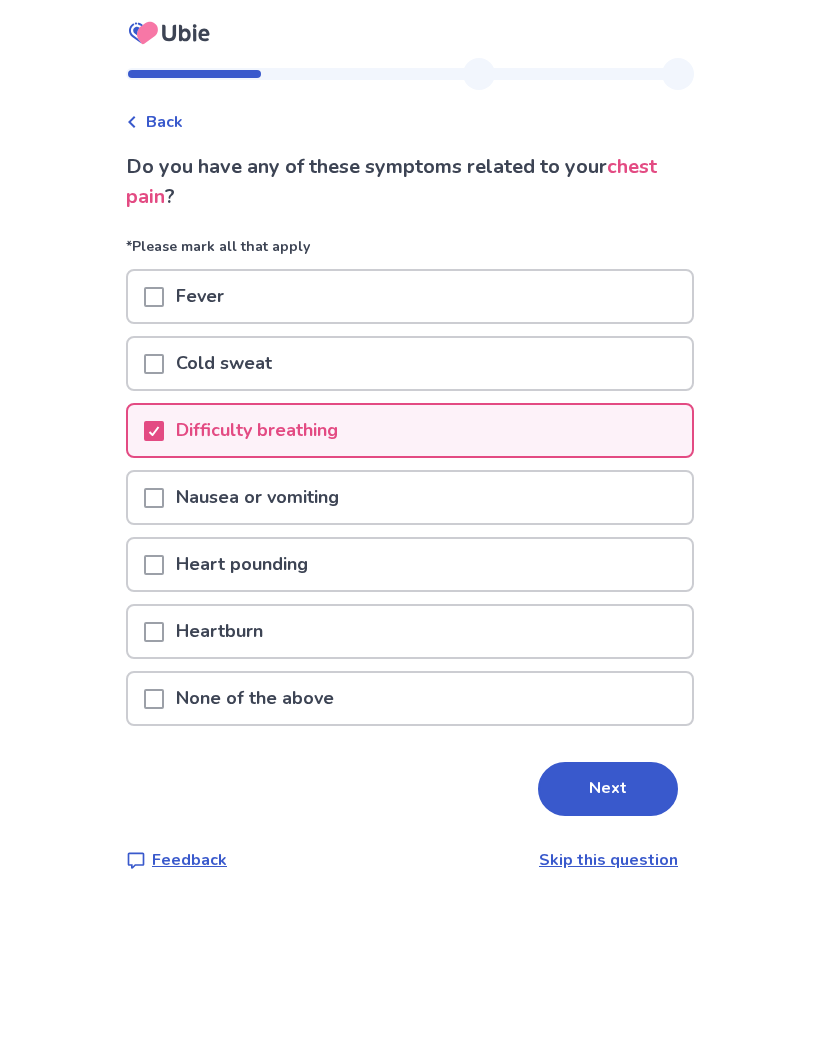 click at bounding box center [154, 498] 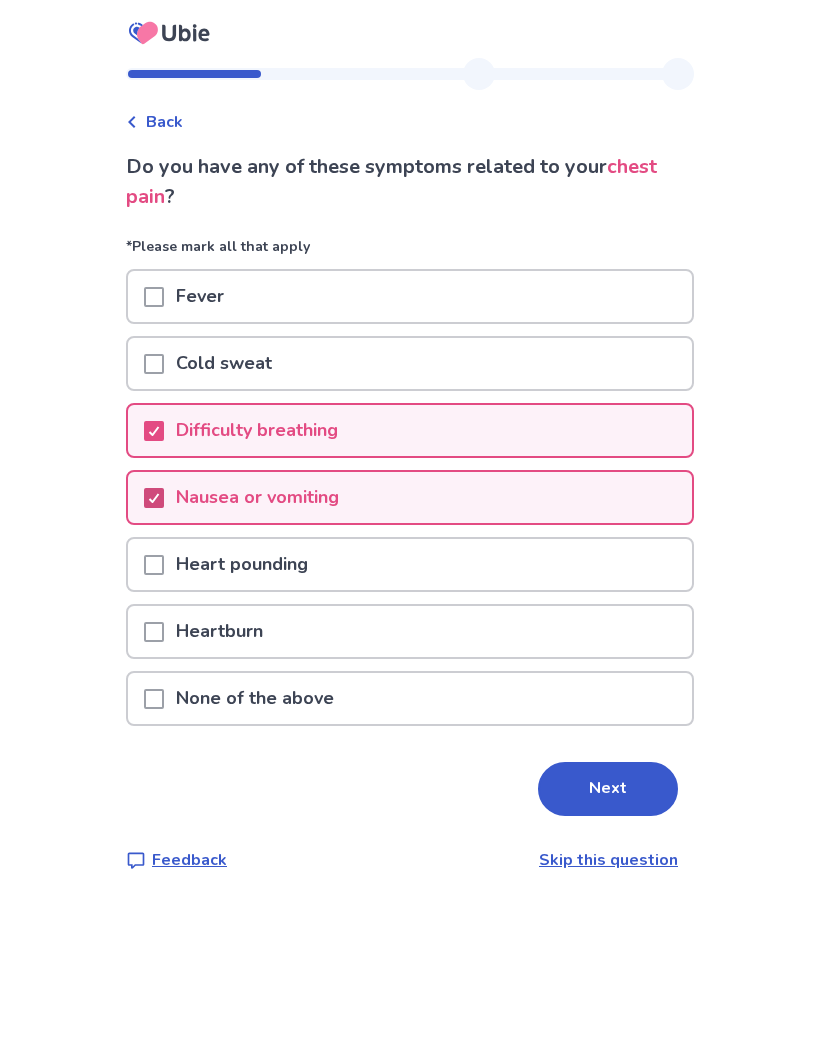 click at bounding box center (154, 364) 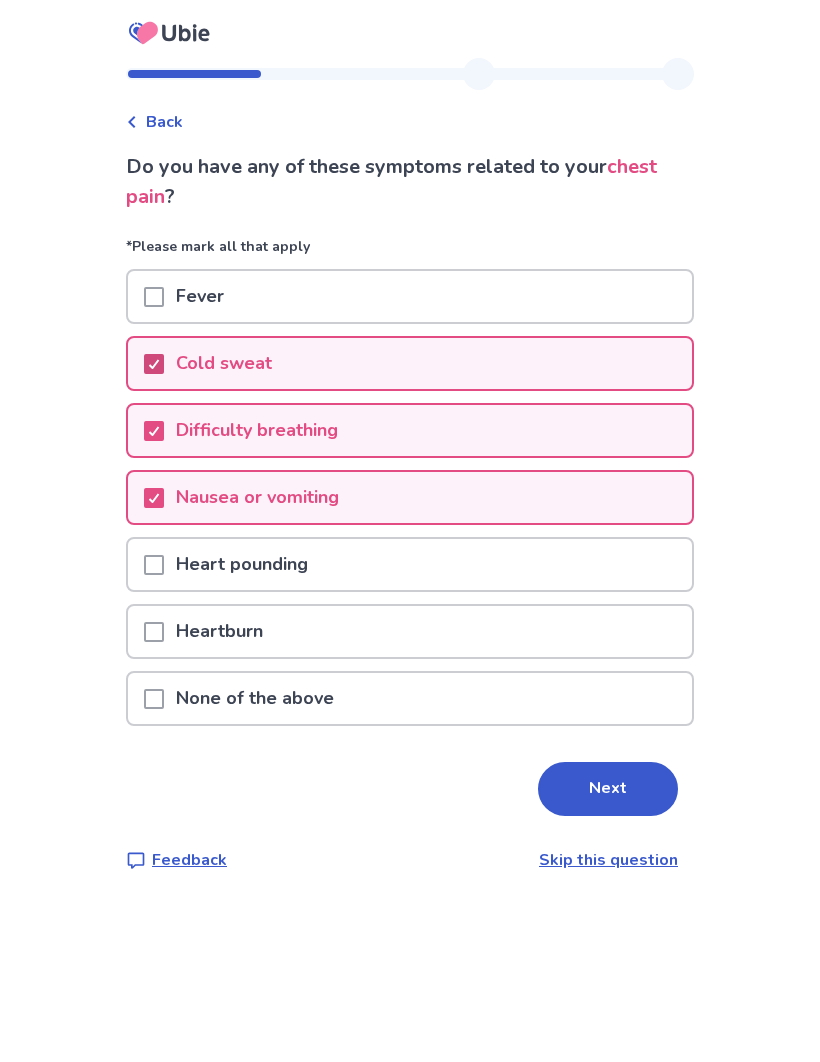 click on "Next" at bounding box center [608, 789] 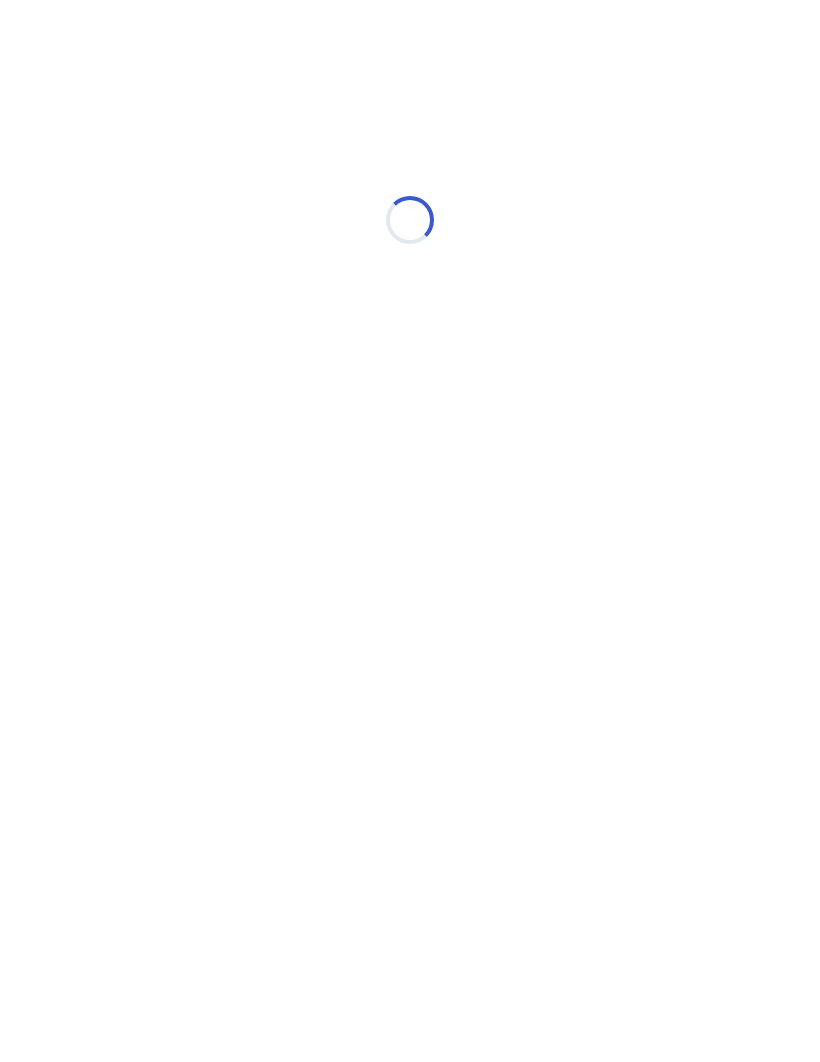 select on "*" 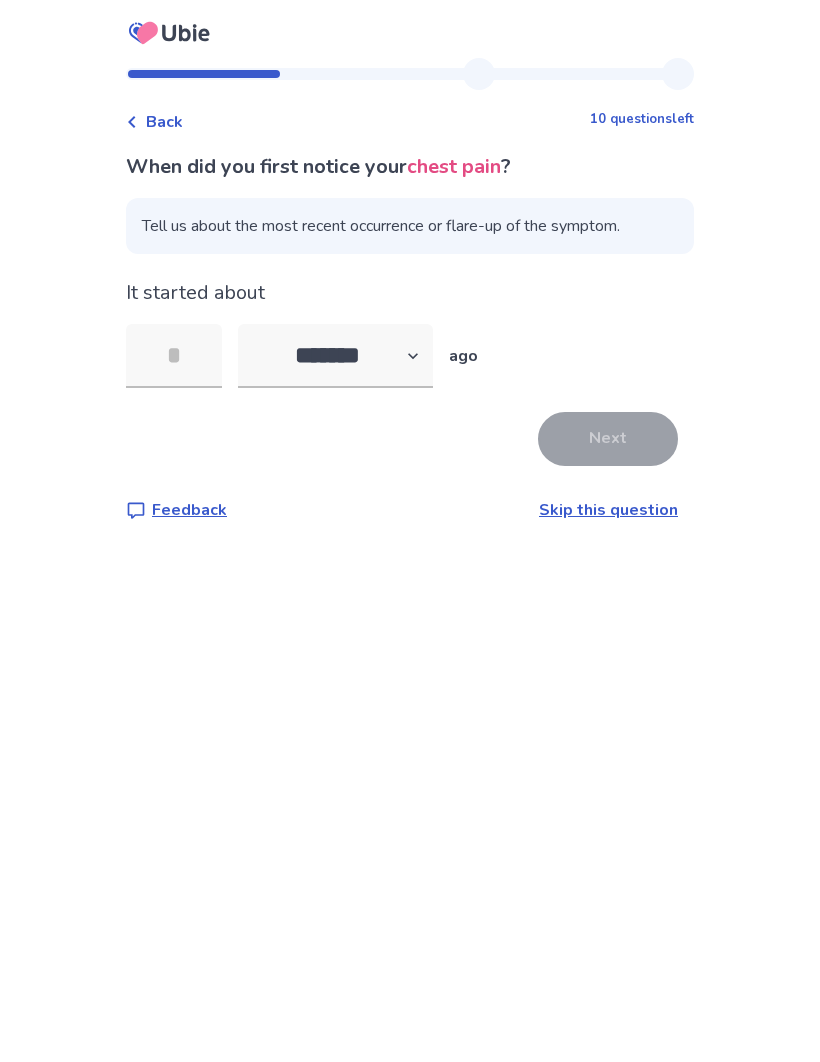 click at bounding box center [174, 356] 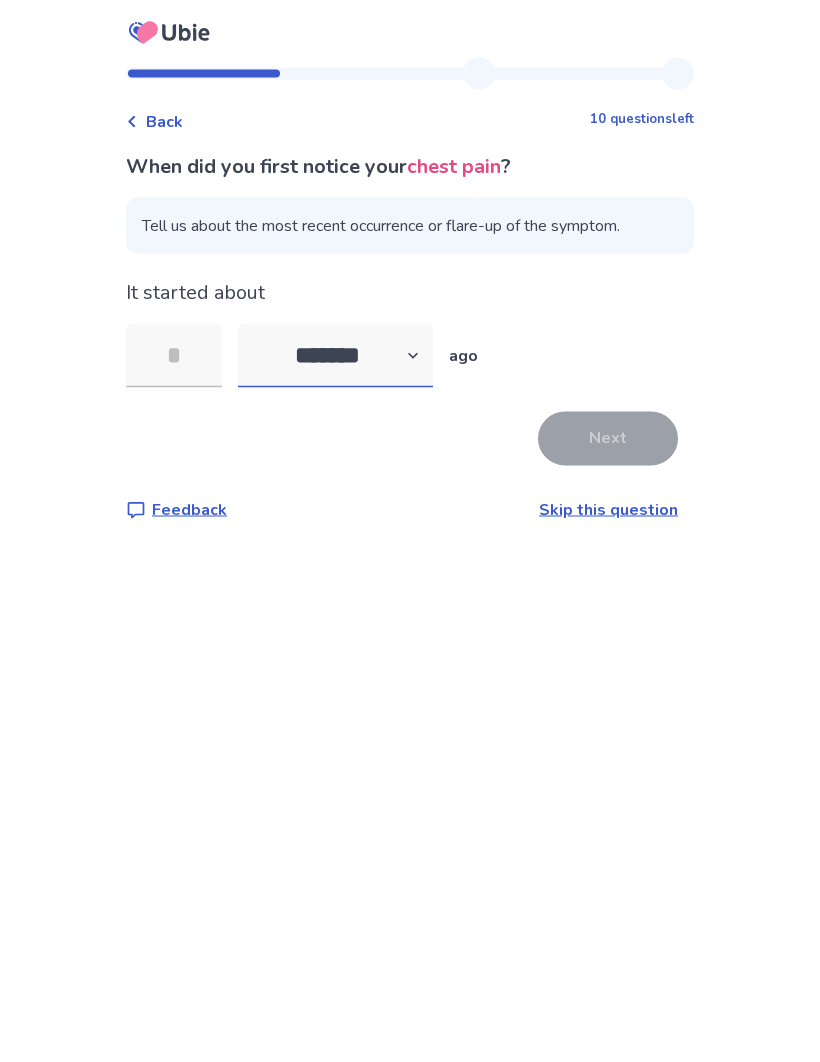 click on "******* ****** ******* ******** *******" at bounding box center (335, 356) 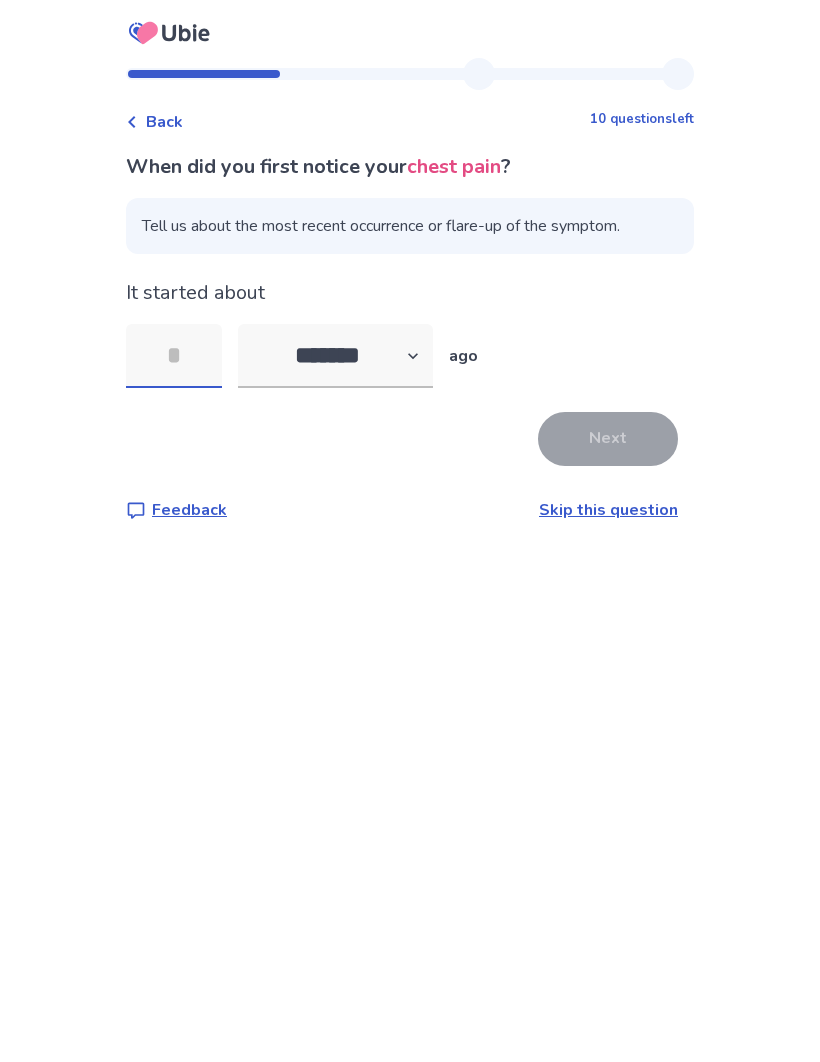 click at bounding box center (174, 356) 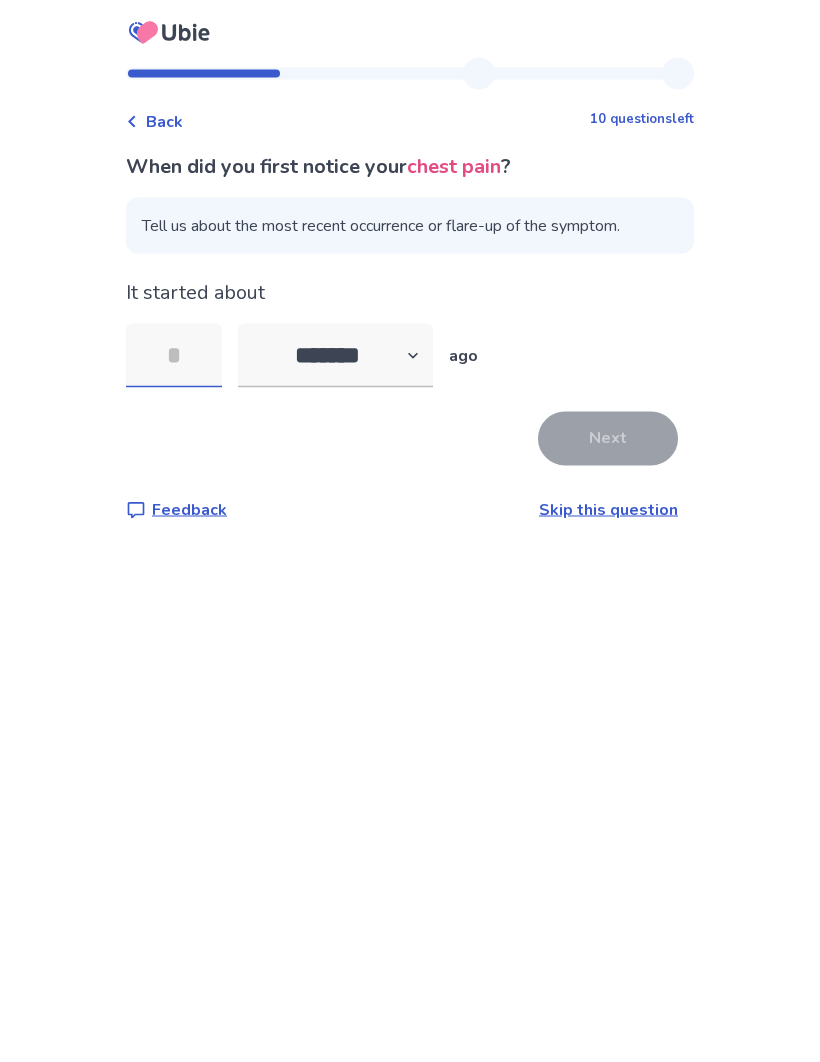 type on "*" 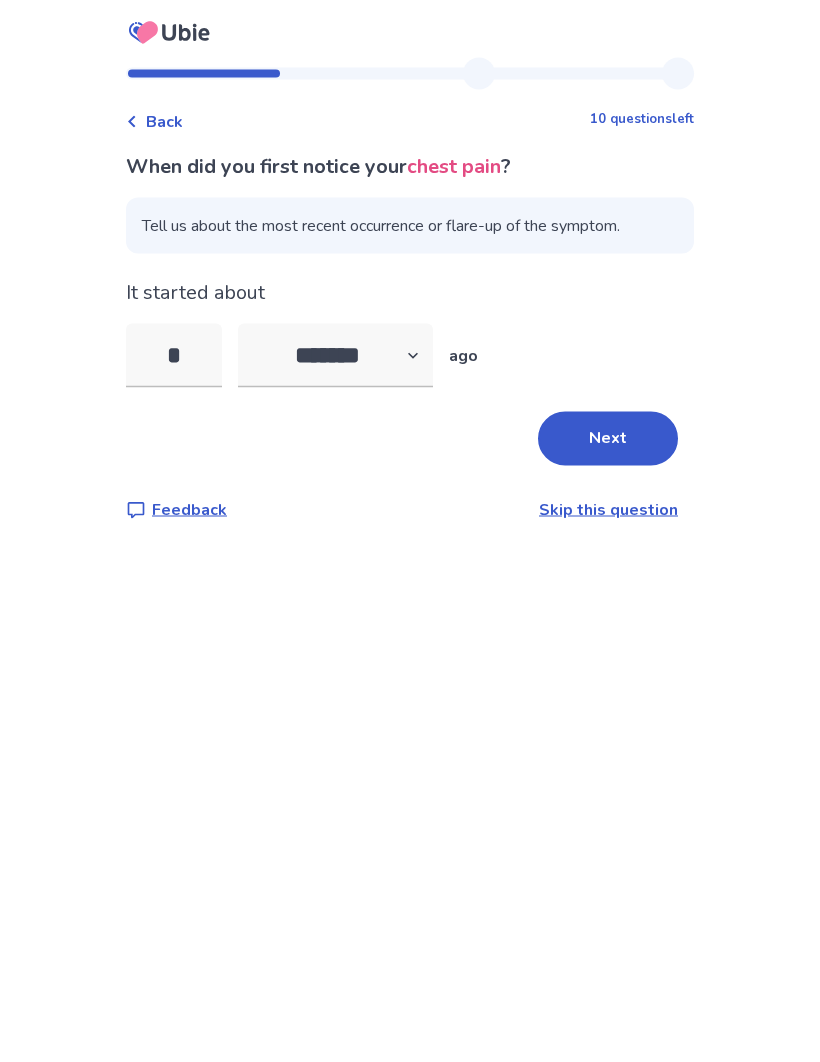 click on "Next" at bounding box center (608, 439) 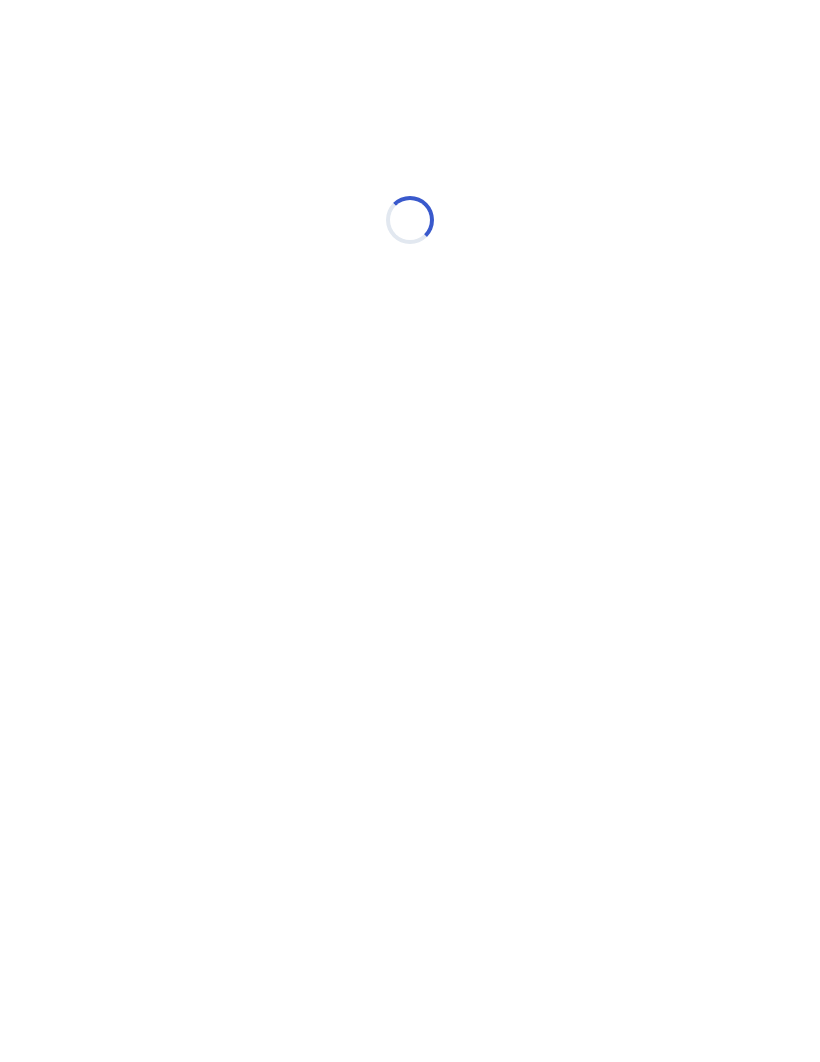 select on "*" 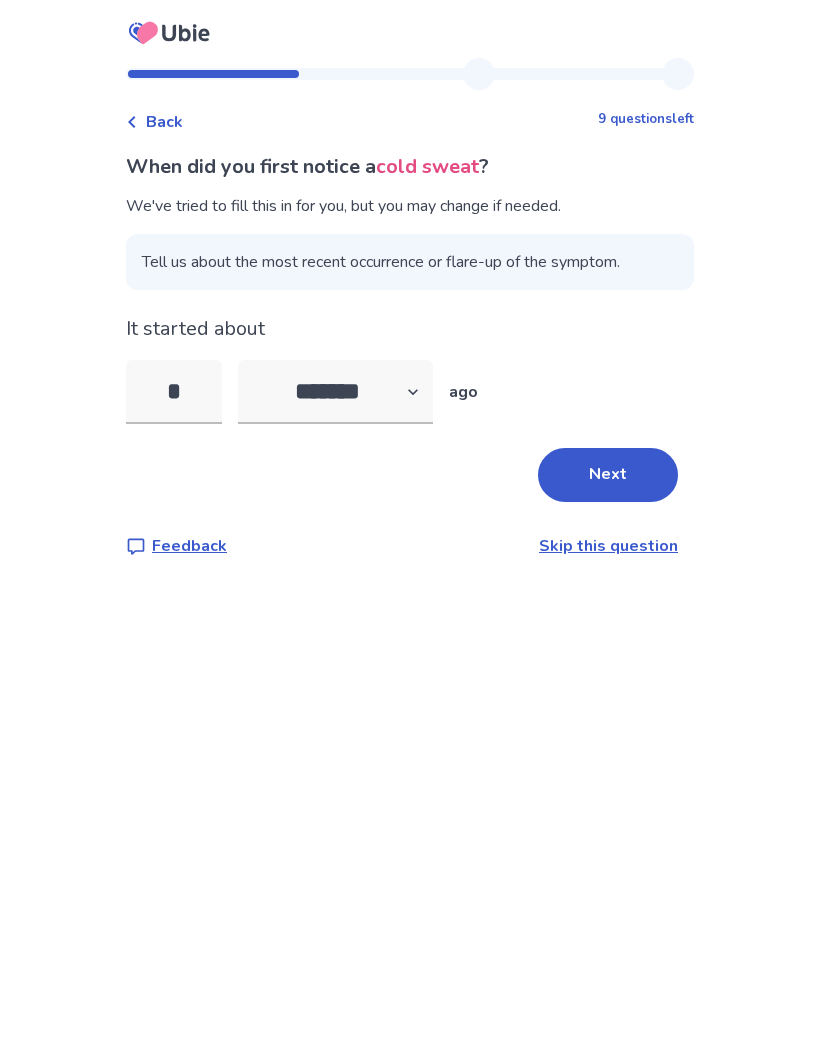 click on "Next" at bounding box center (608, 475) 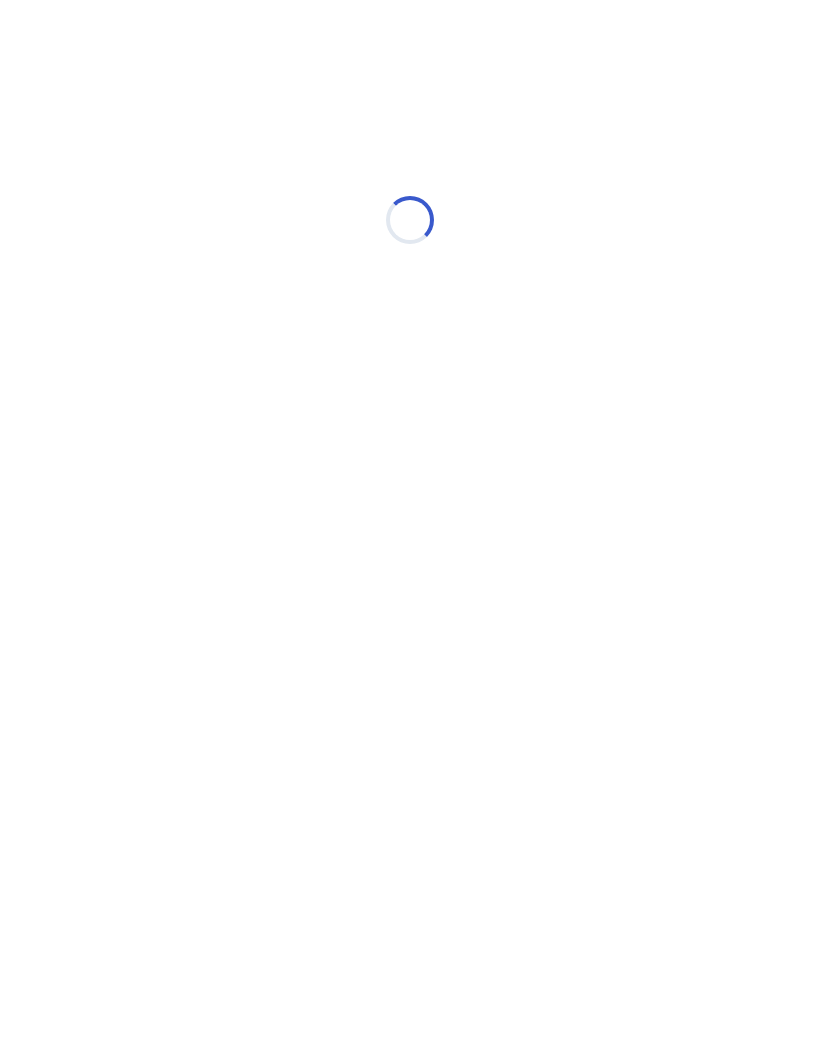 select on "*" 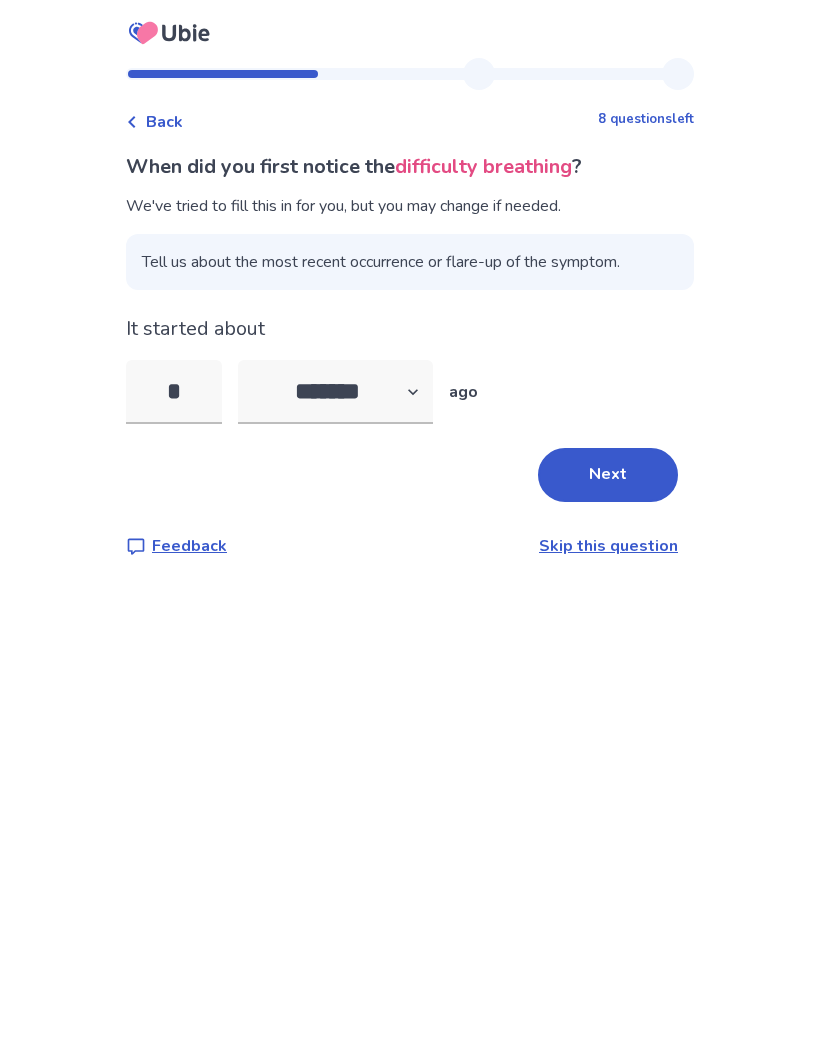 click on "Next" at bounding box center [608, 475] 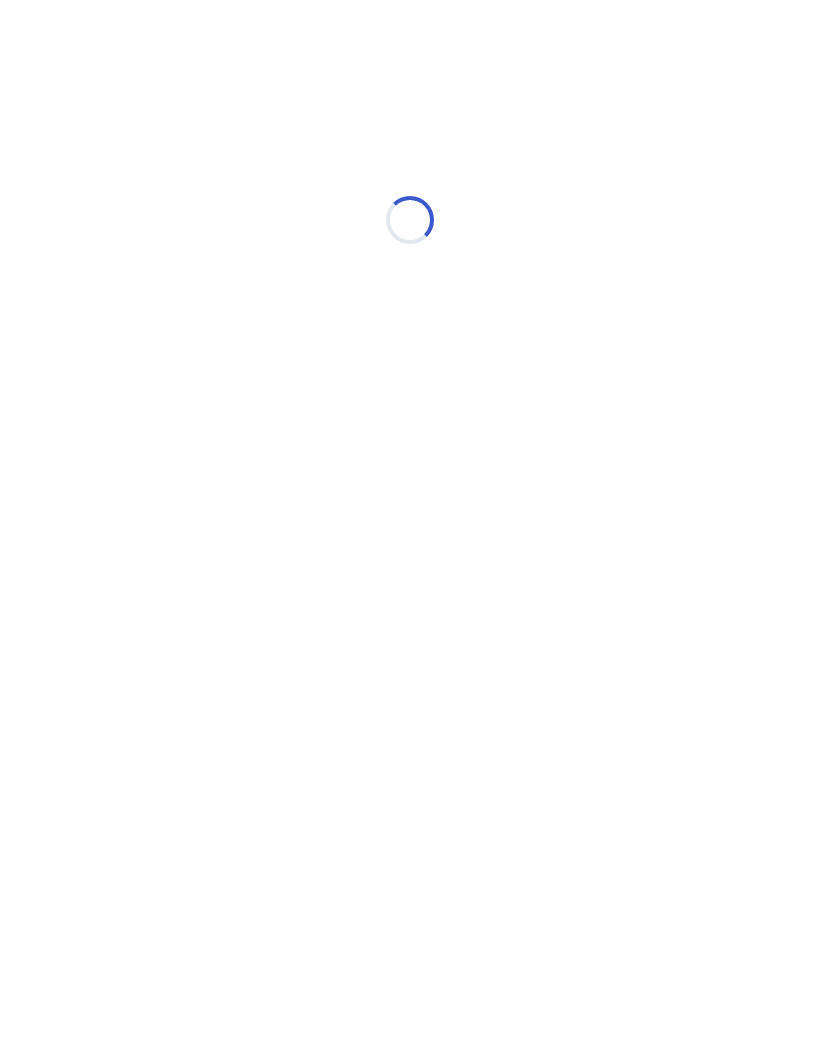 select on "*" 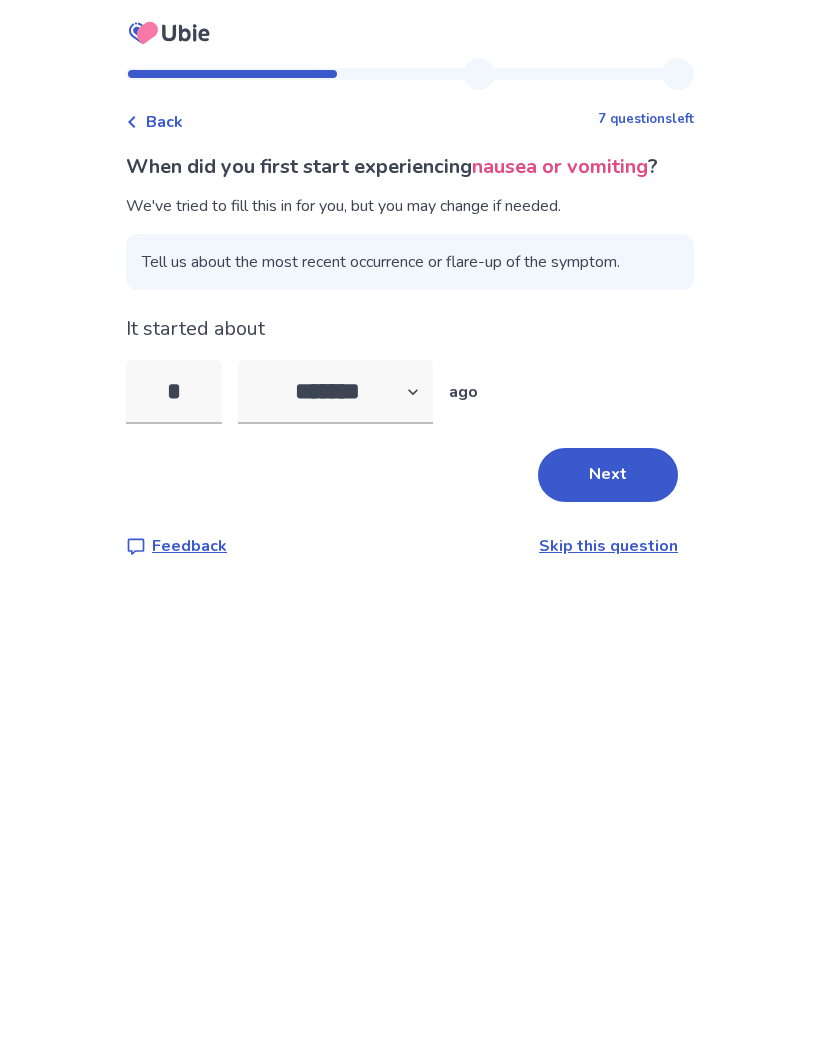 click on "Next" at bounding box center [608, 475] 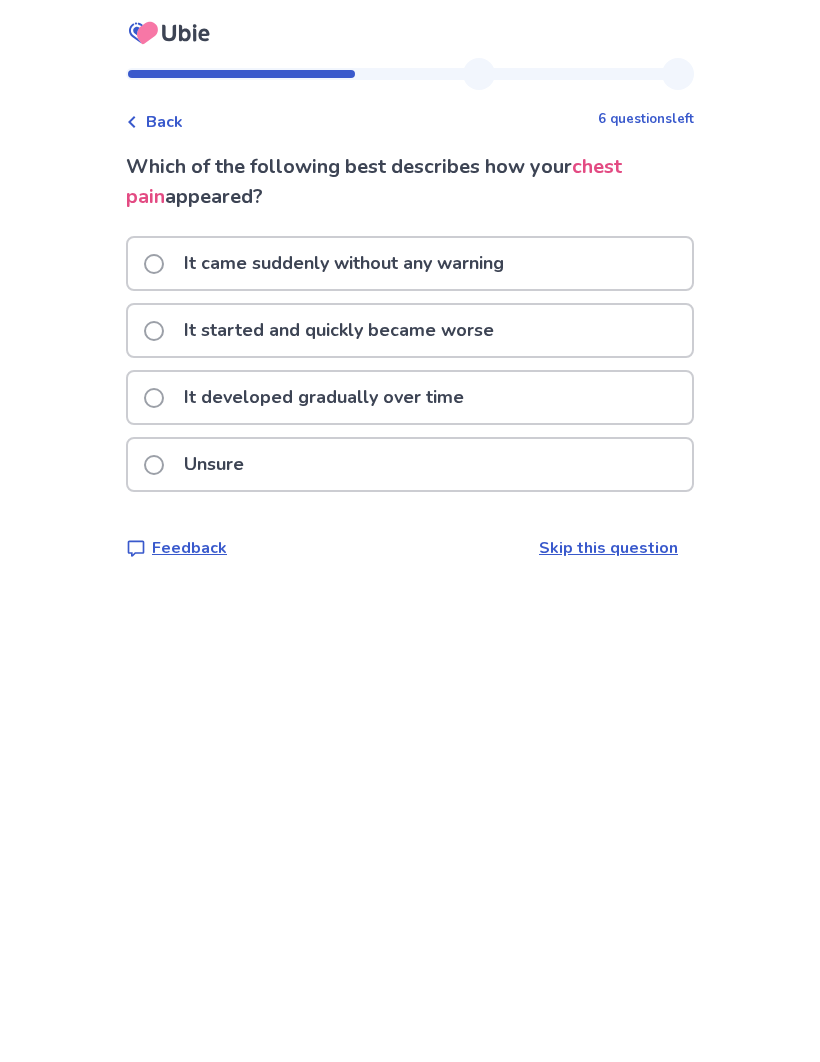 click on "It started and quickly became worse" at bounding box center (410, 330) 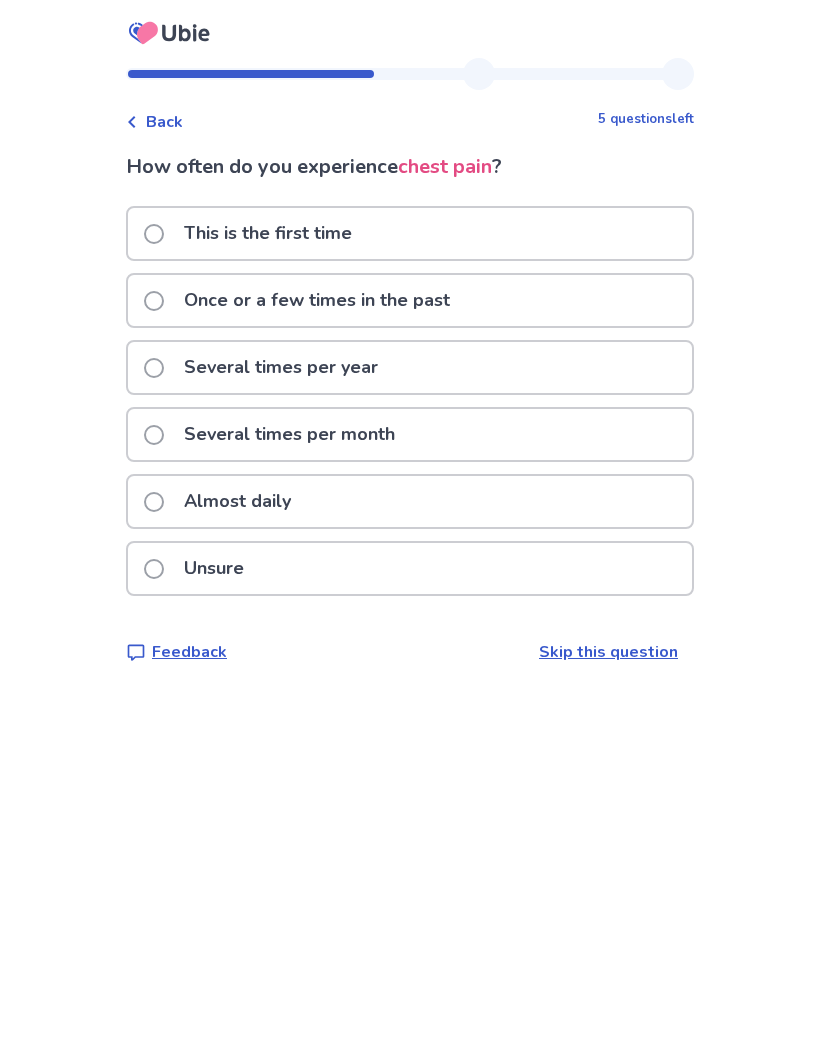 click on "Once or a few times in the past" at bounding box center (410, 300) 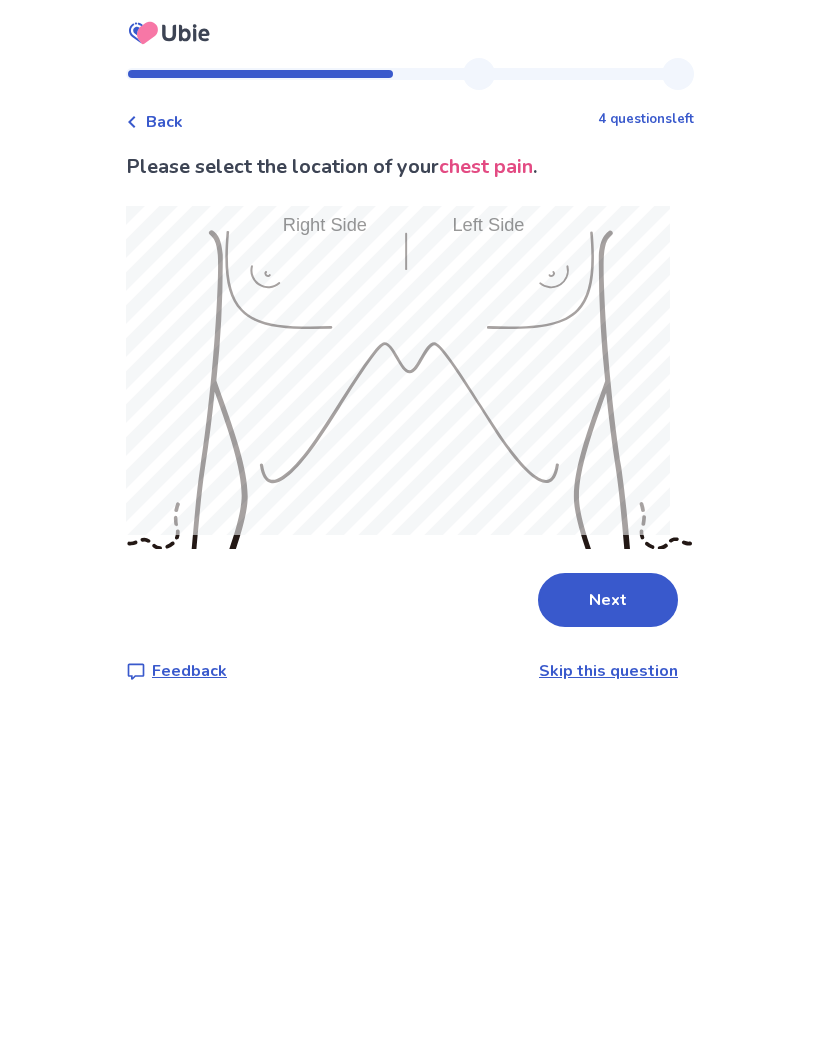click on "Next" at bounding box center (608, 600) 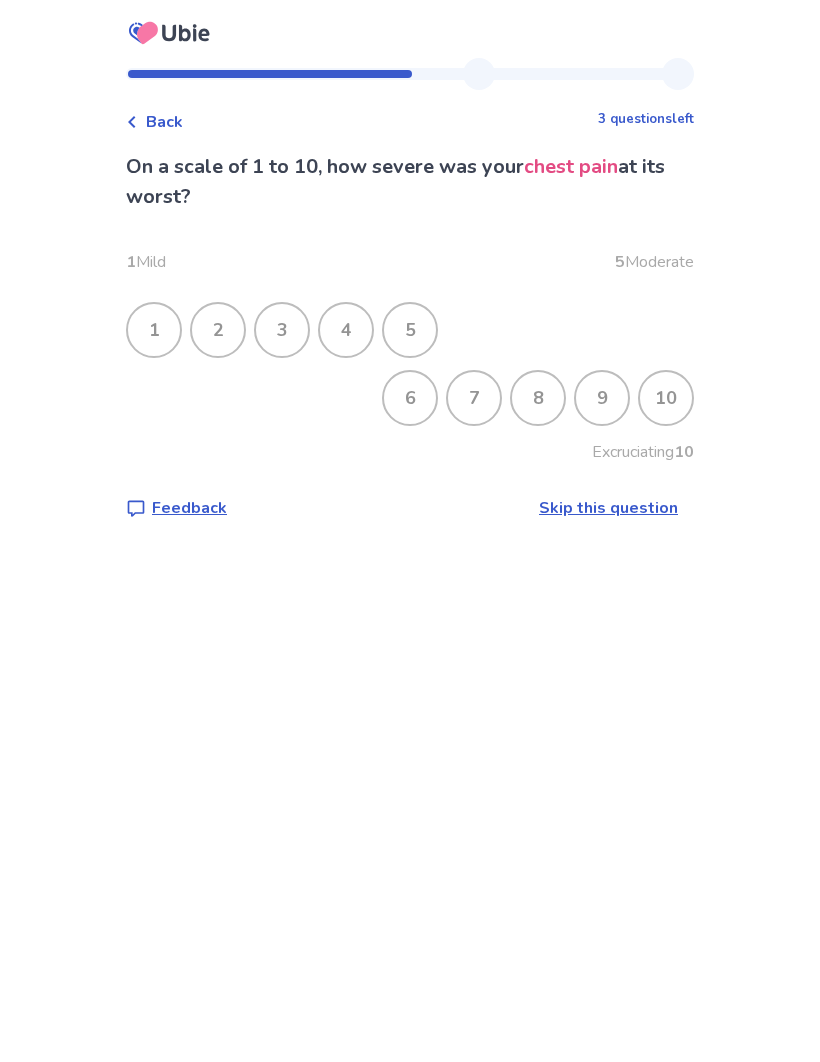 click on "7" at bounding box center [474, 398] 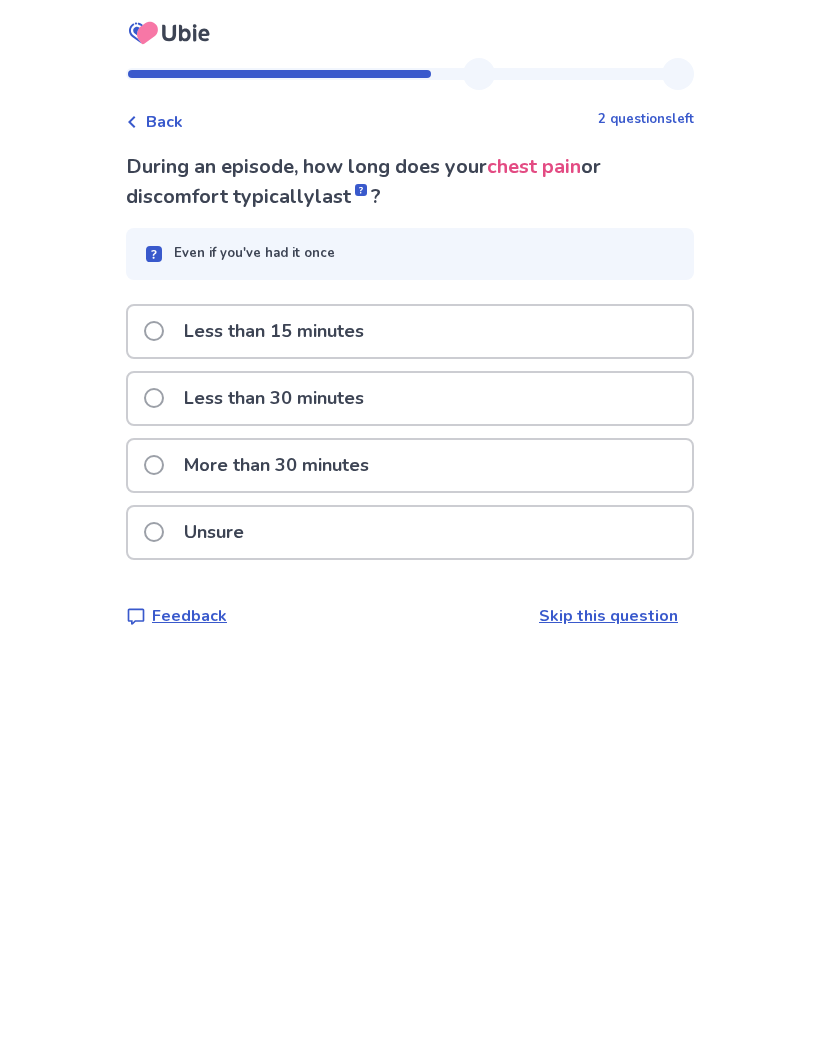 click on "Less than 30 minutes" at bounding box center (410, 398) 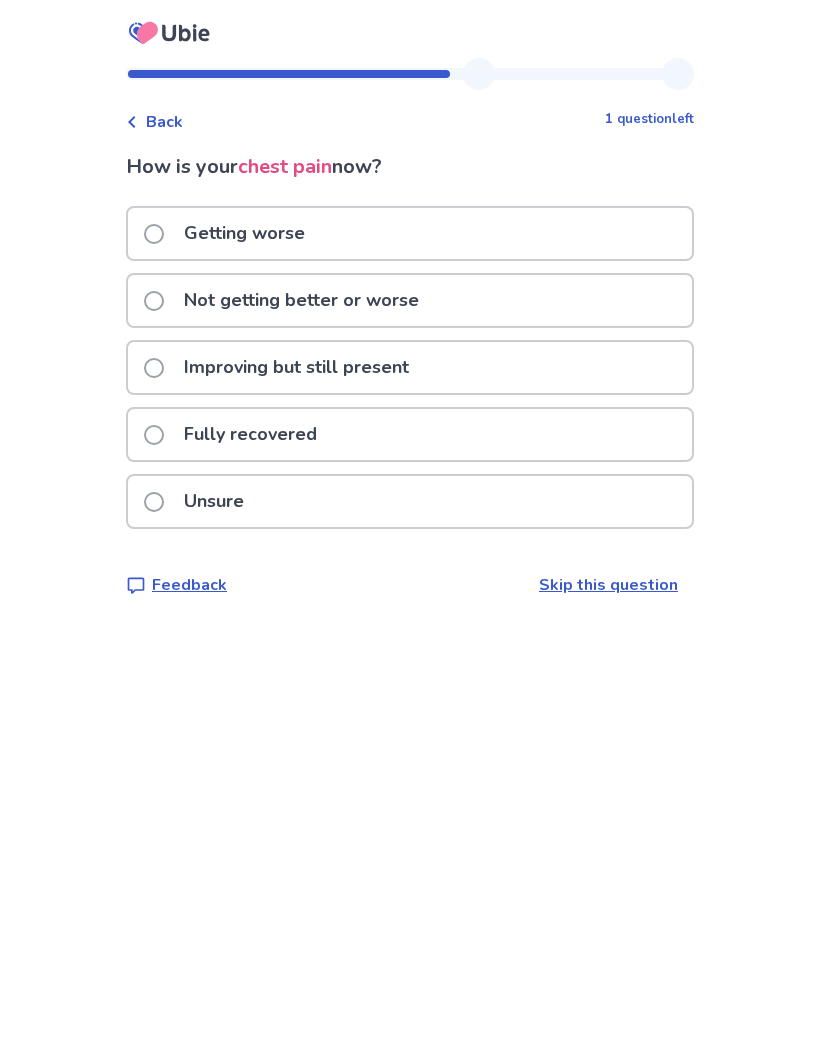 click on "Not getting better or worse" at bounding box center [410, 300] 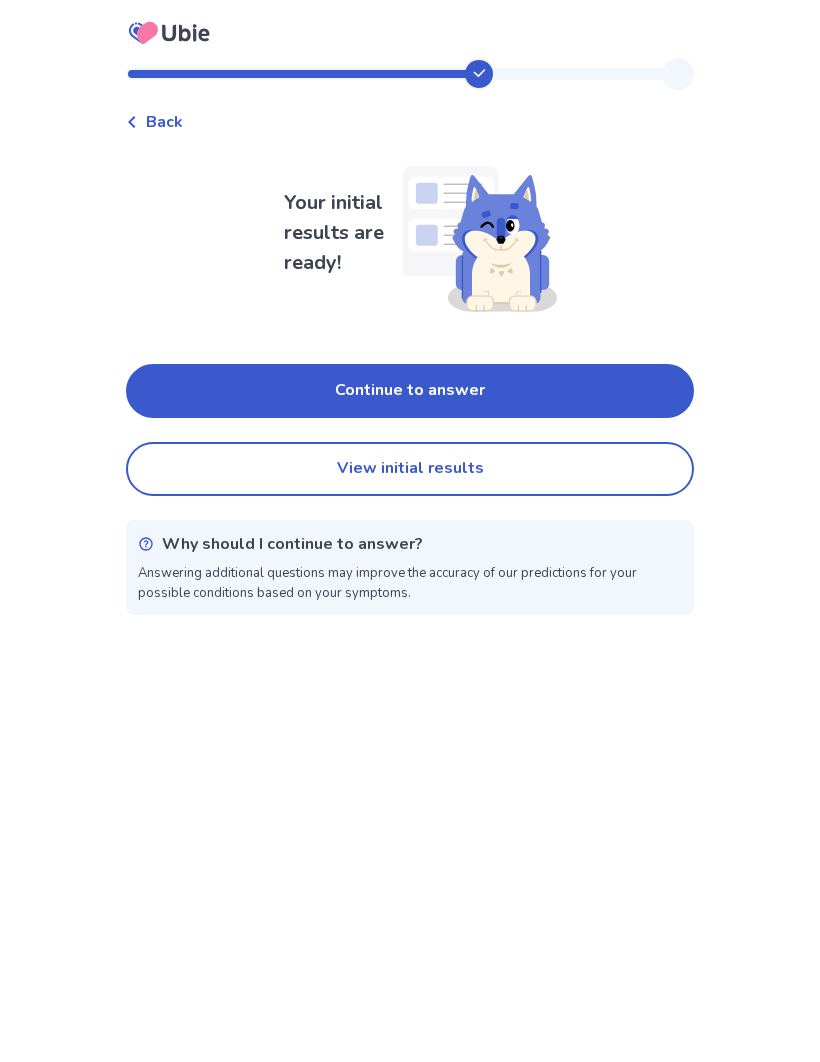 click on "Continue to answer" at bounding box center [410, 391] 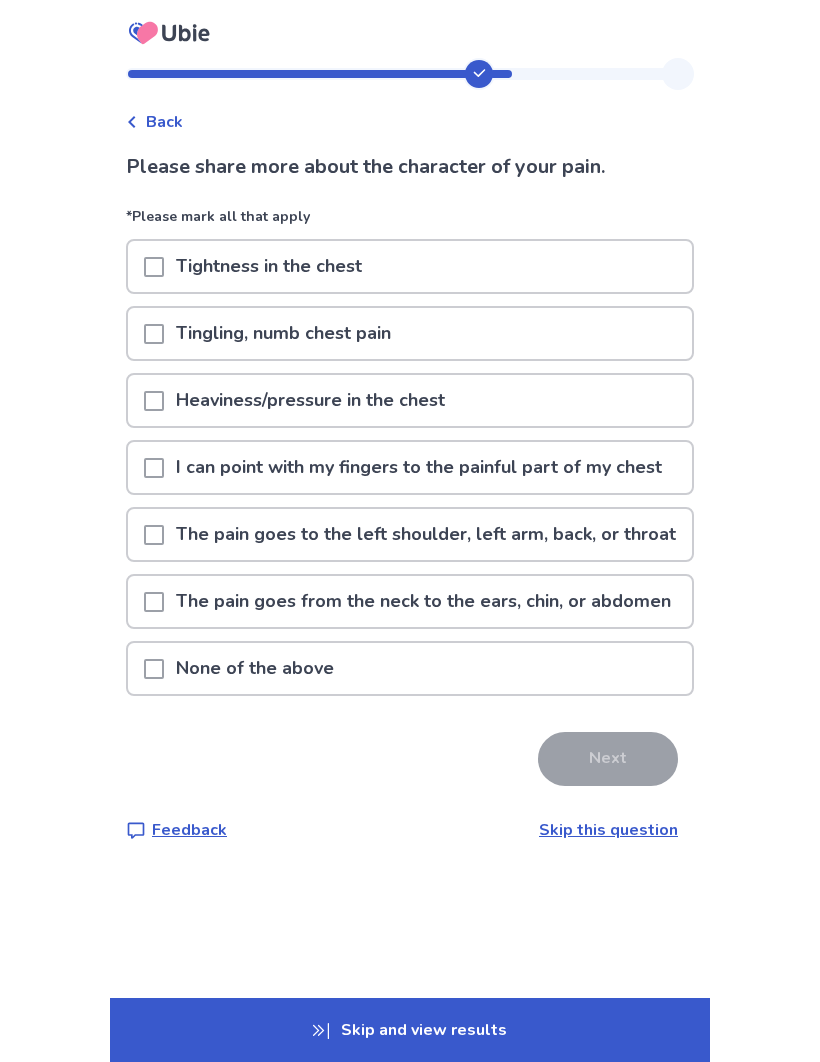 click on "Tightness in the chest" at bounding box center (410, 266) 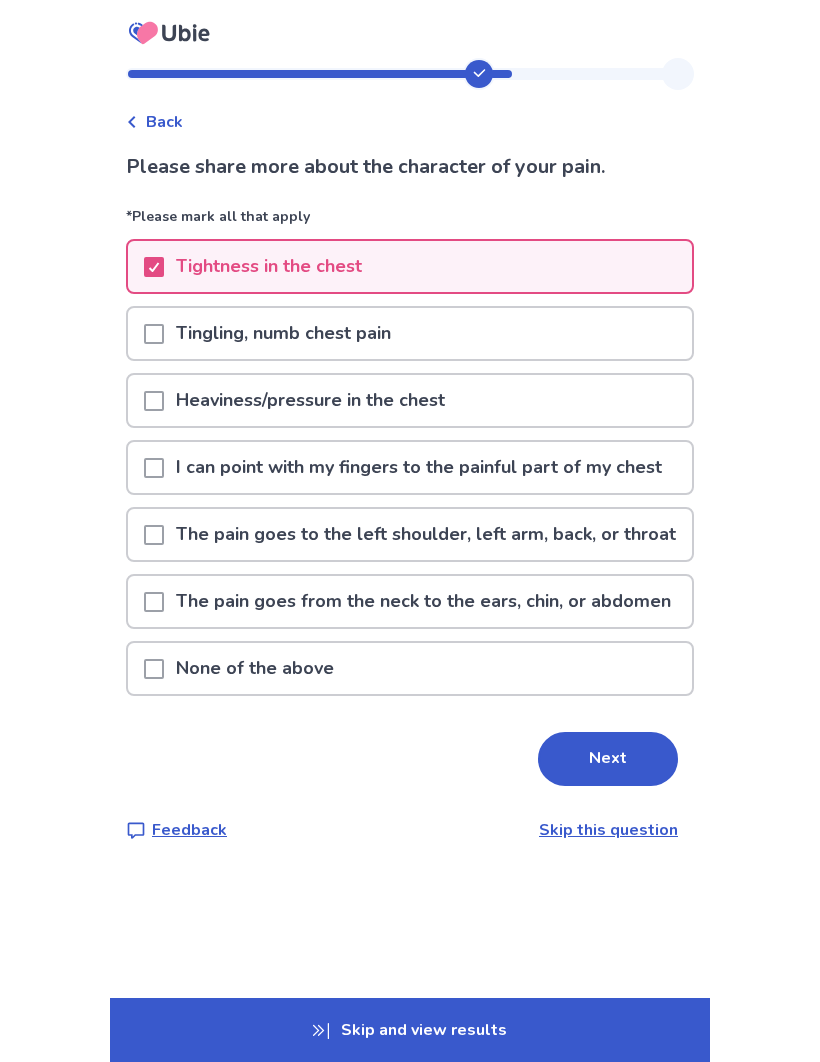 click on "Heaviness/pressure in the chest" at bounding box center [410, 400] 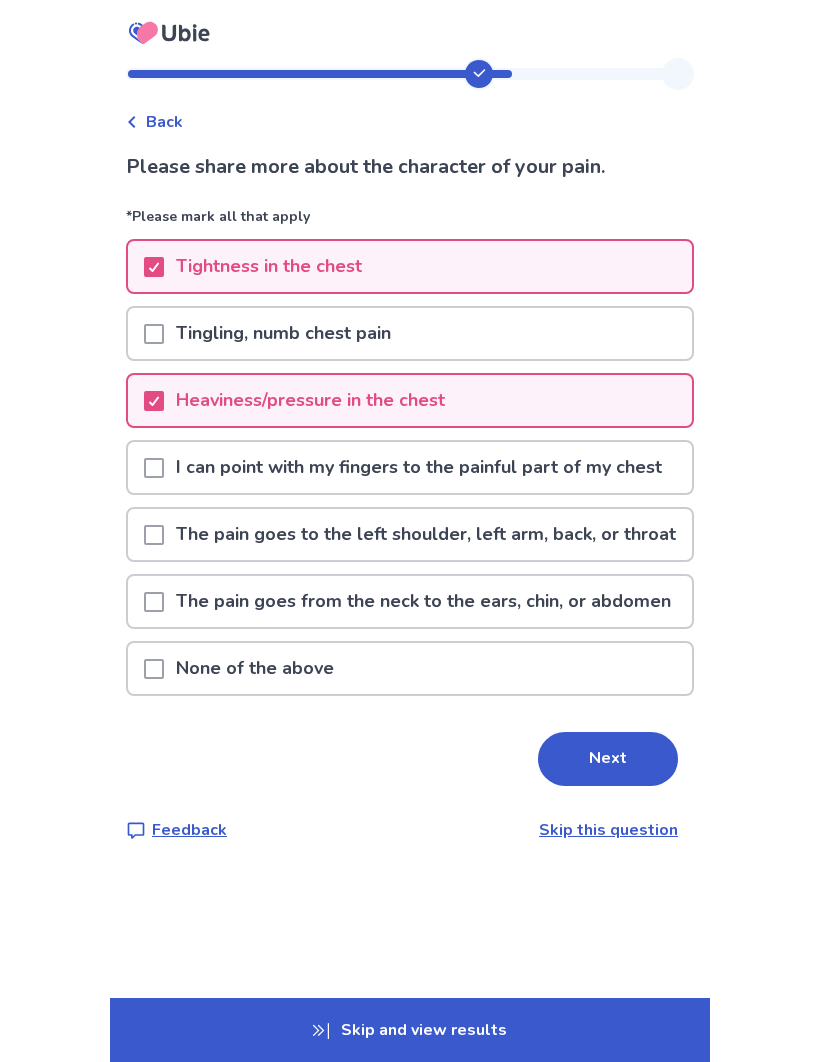 click on "Next" at bounding box center [608, 759] 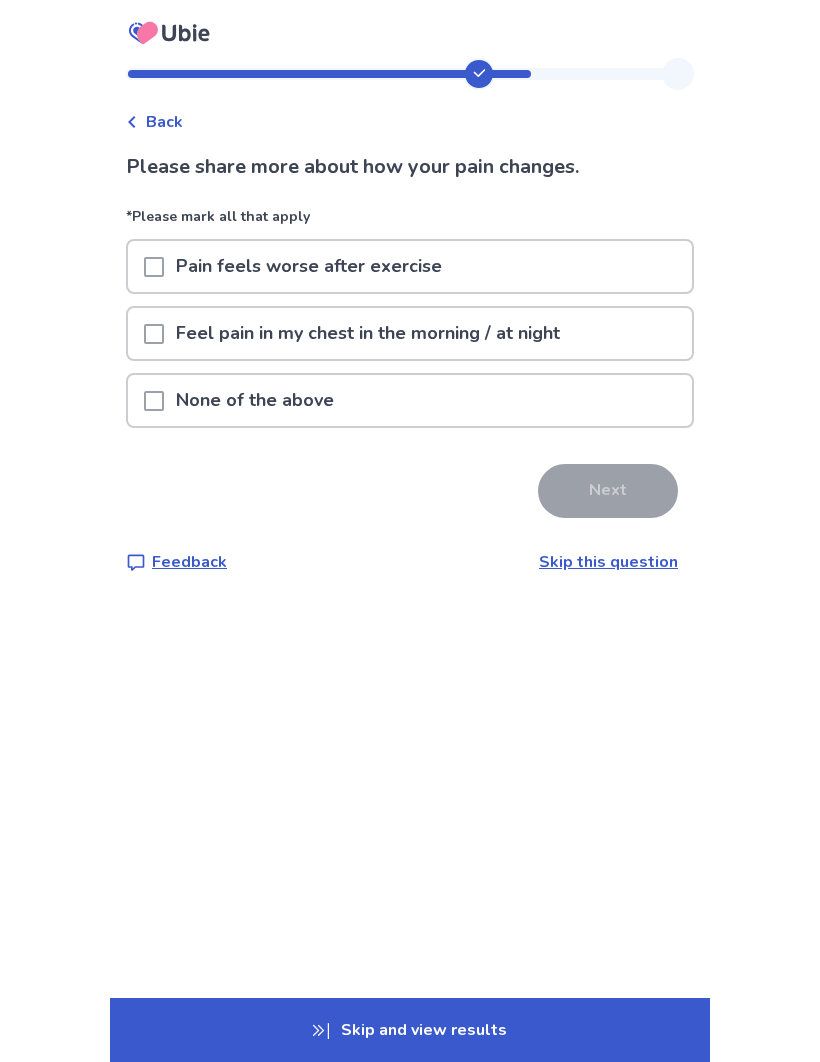 click on "Feel pain in my chest in the morning / at night" at bounding box center (368, 333) 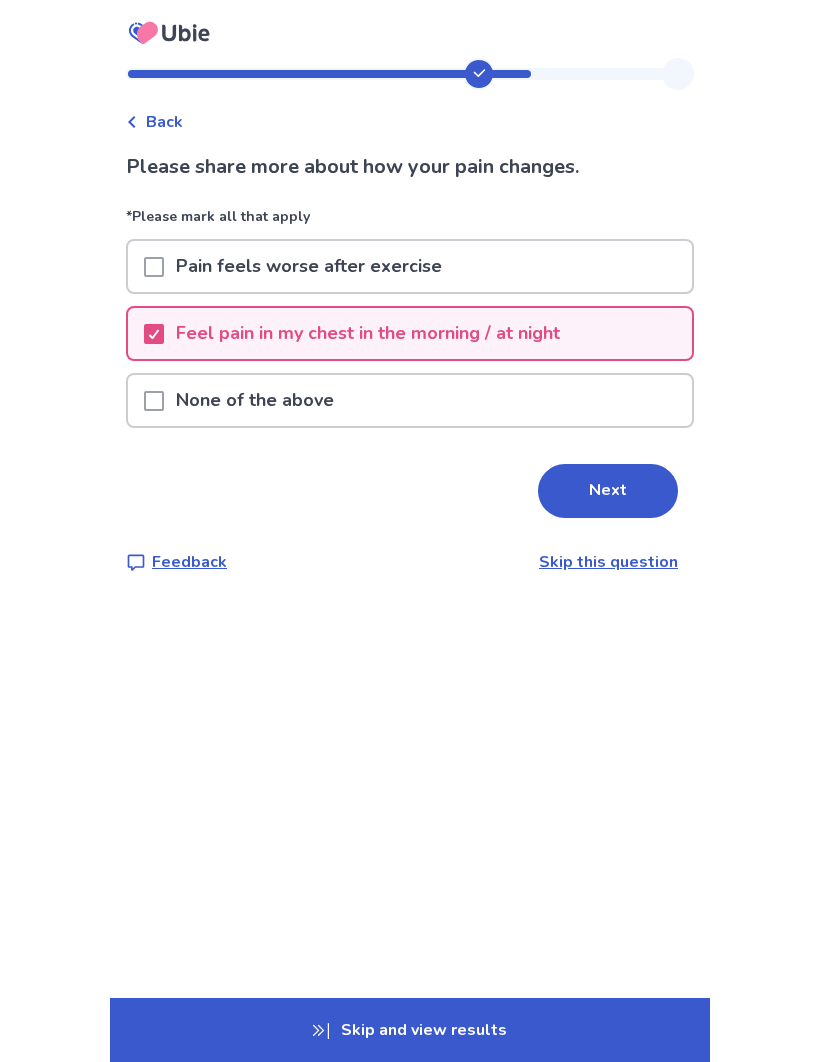 click on "Next" at bounding box center (608, 491) 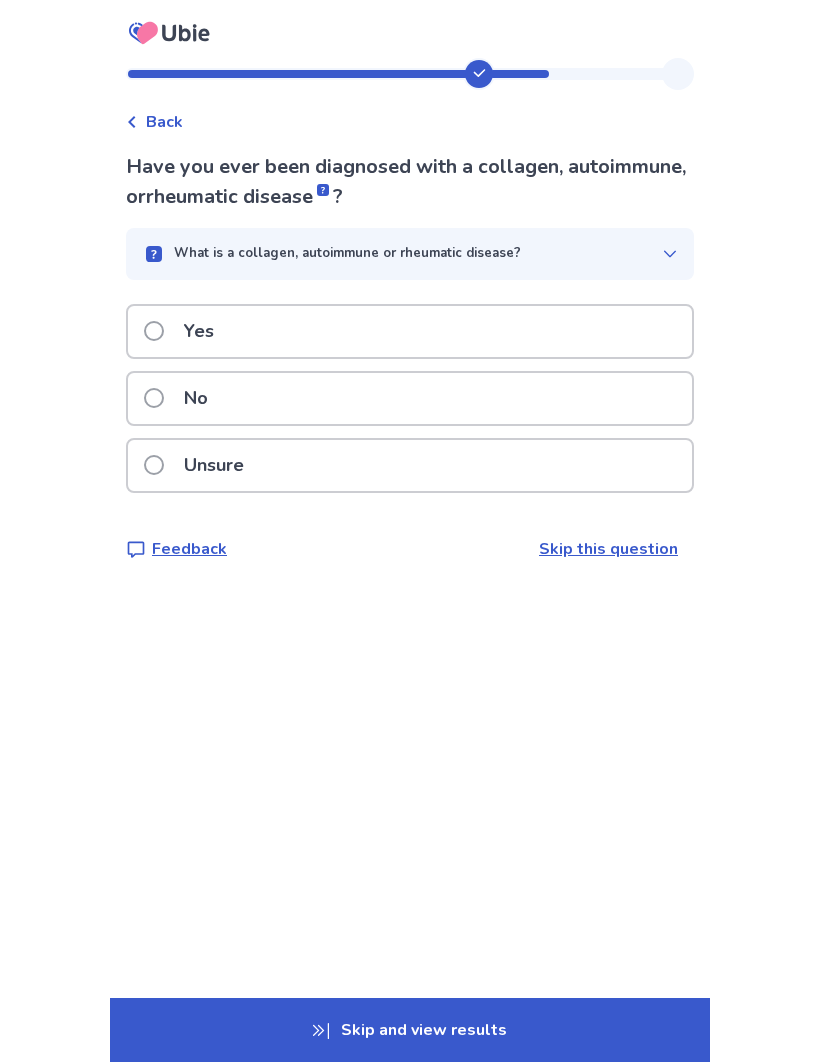 click on "No" at bounding box center (410, 398) 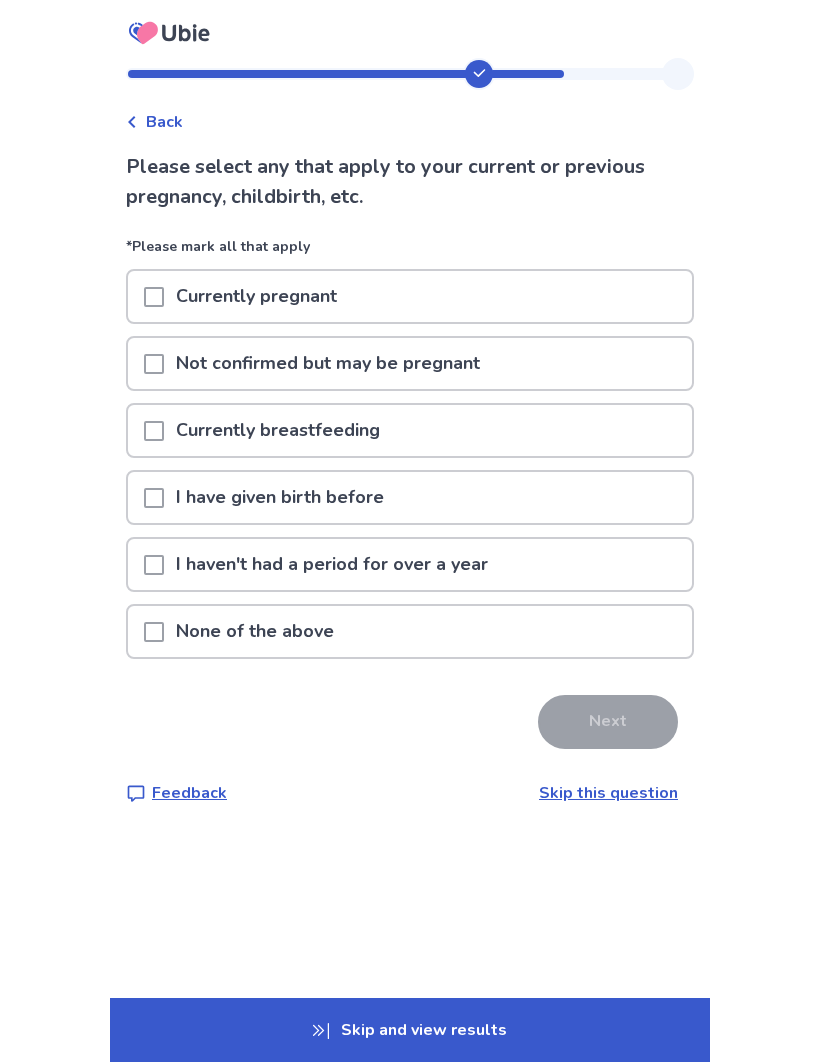 click on "None of the above" at bounding box center (410, 631) 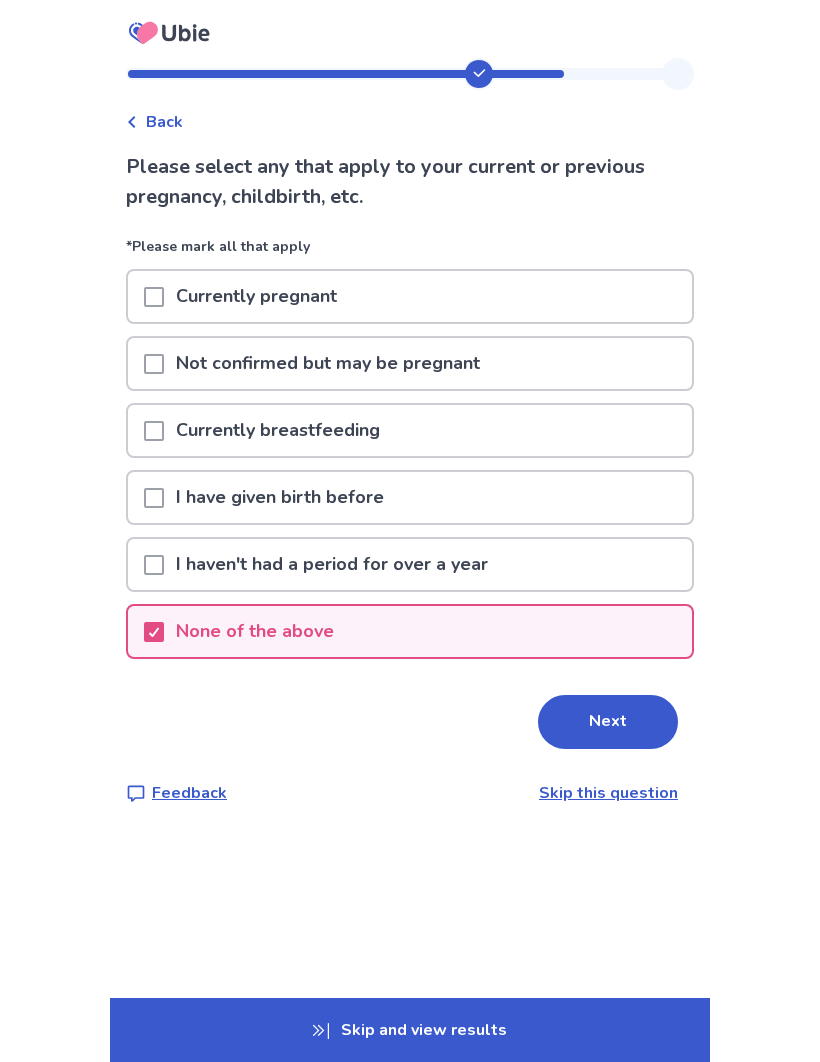 click on "Next" at bounding box center (608, 722) 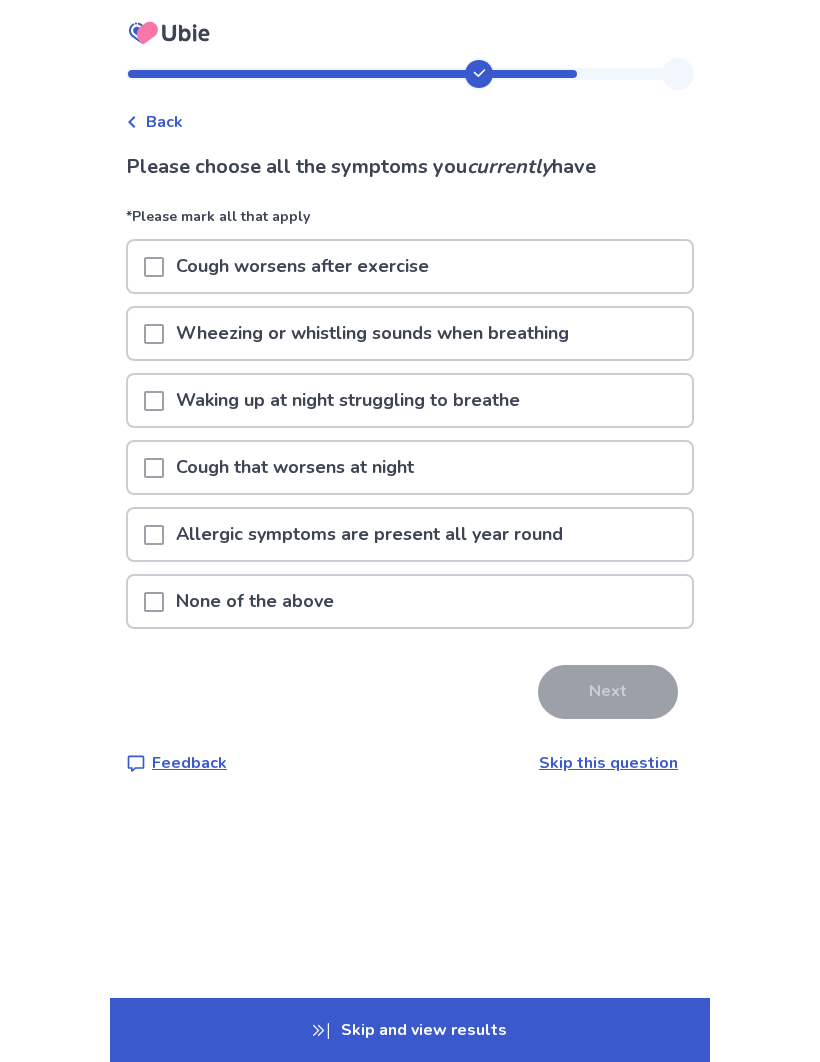 click on "Wheezing or whistling sounds when breathing" at bounding box center (410, 333) 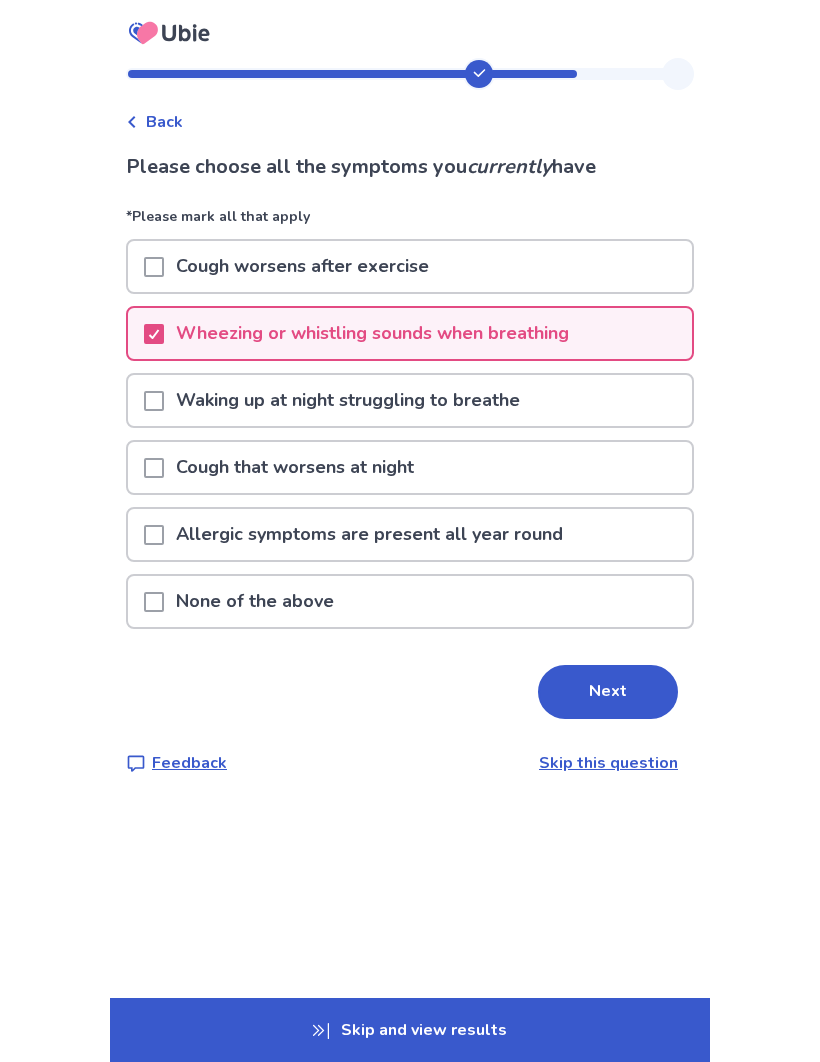 click on "Next" at bounding box center (608, 692) 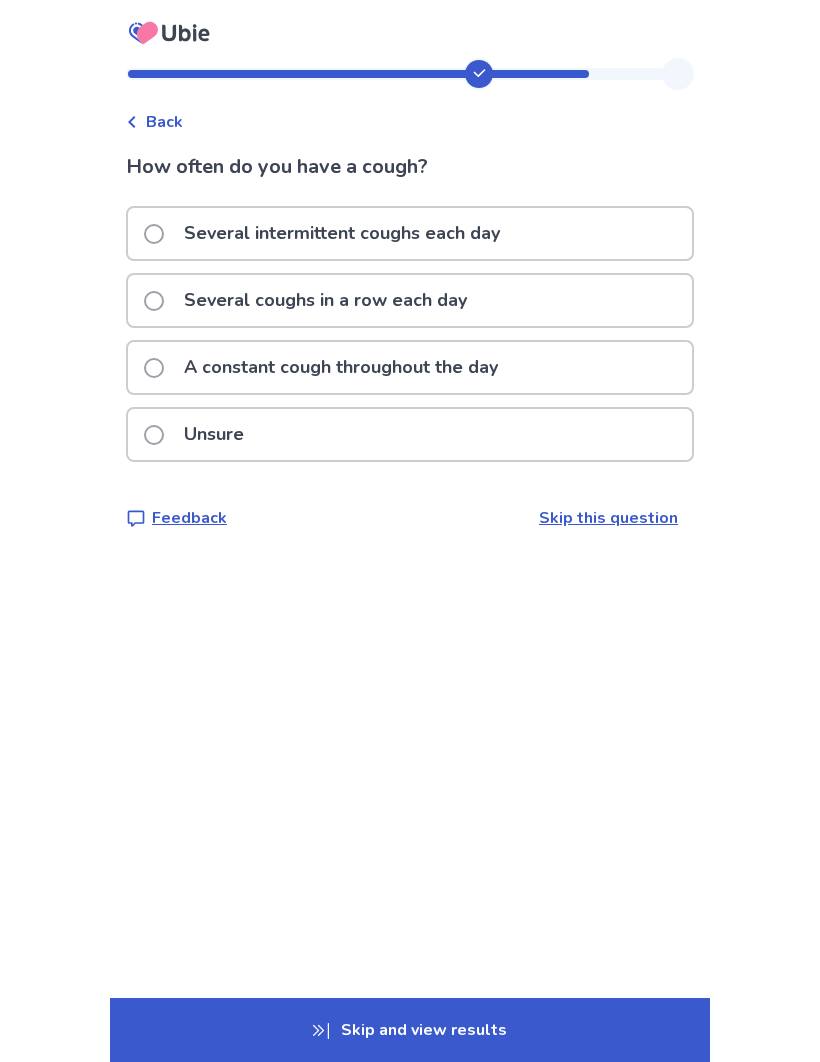 click on "Several coughs in a row each day" at bounding box center [410, 300] 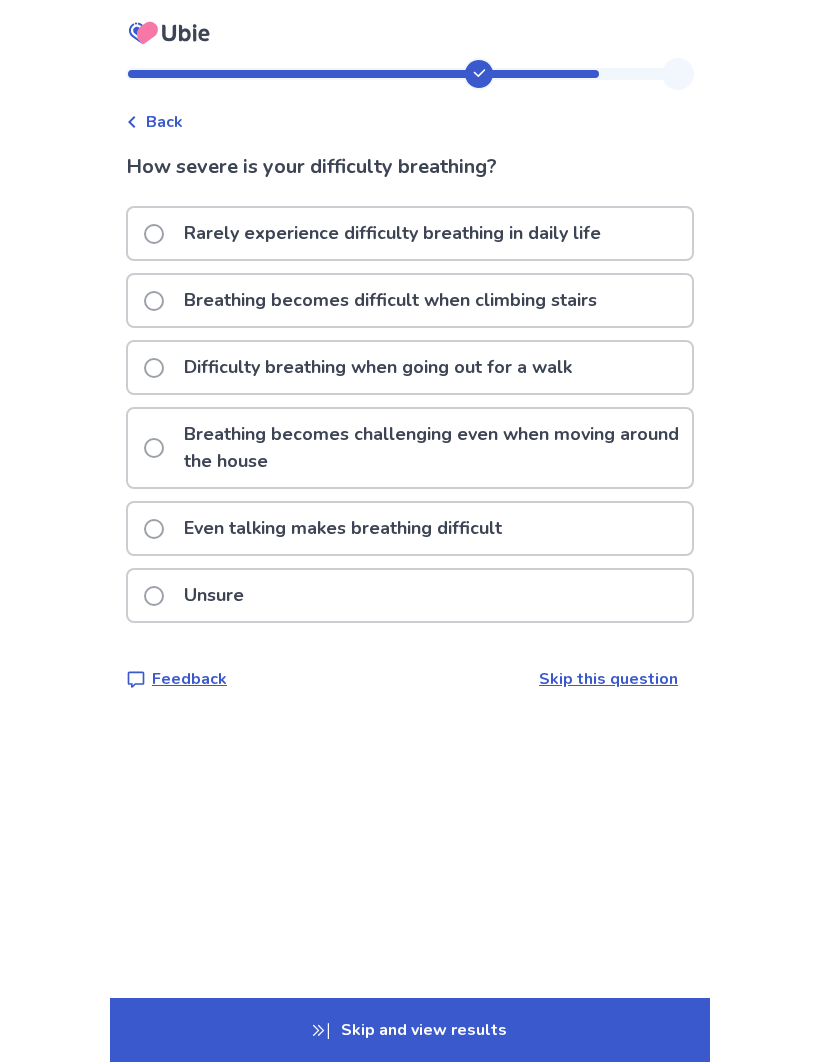 click on "Even talking makes breathing difficult" at bounding box center (410, 528) 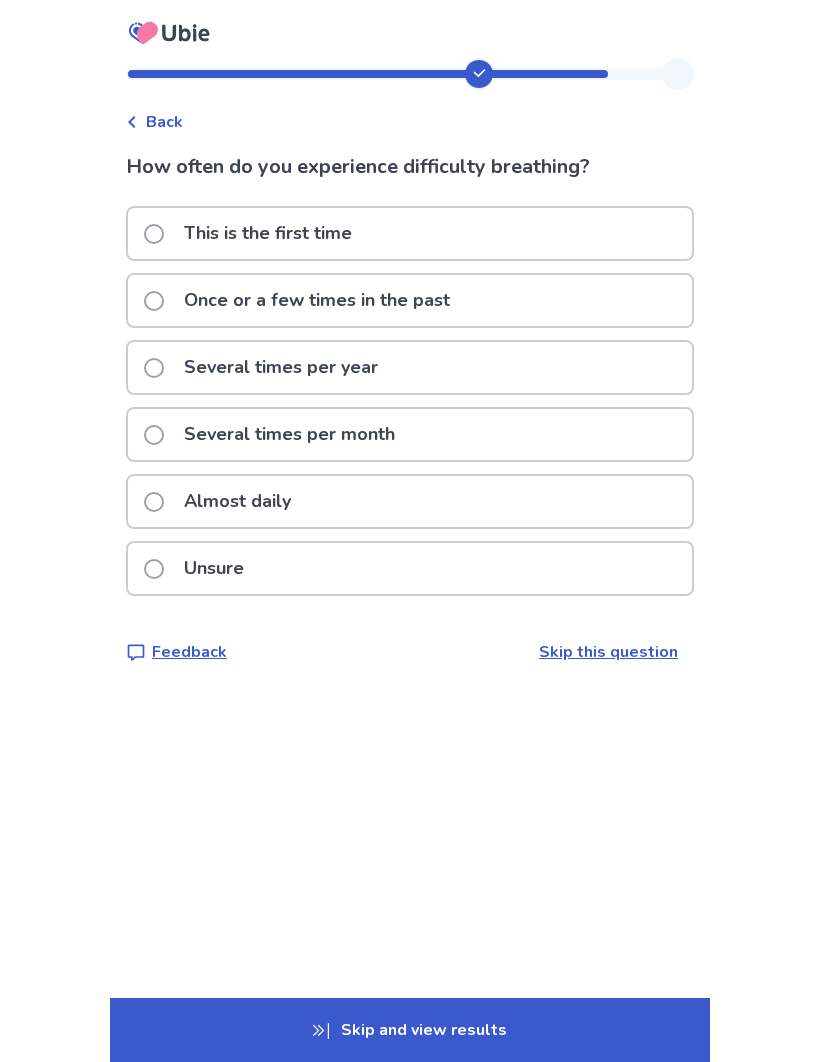 click on "Once or a few times in the past" at bounding box center (410, 300) 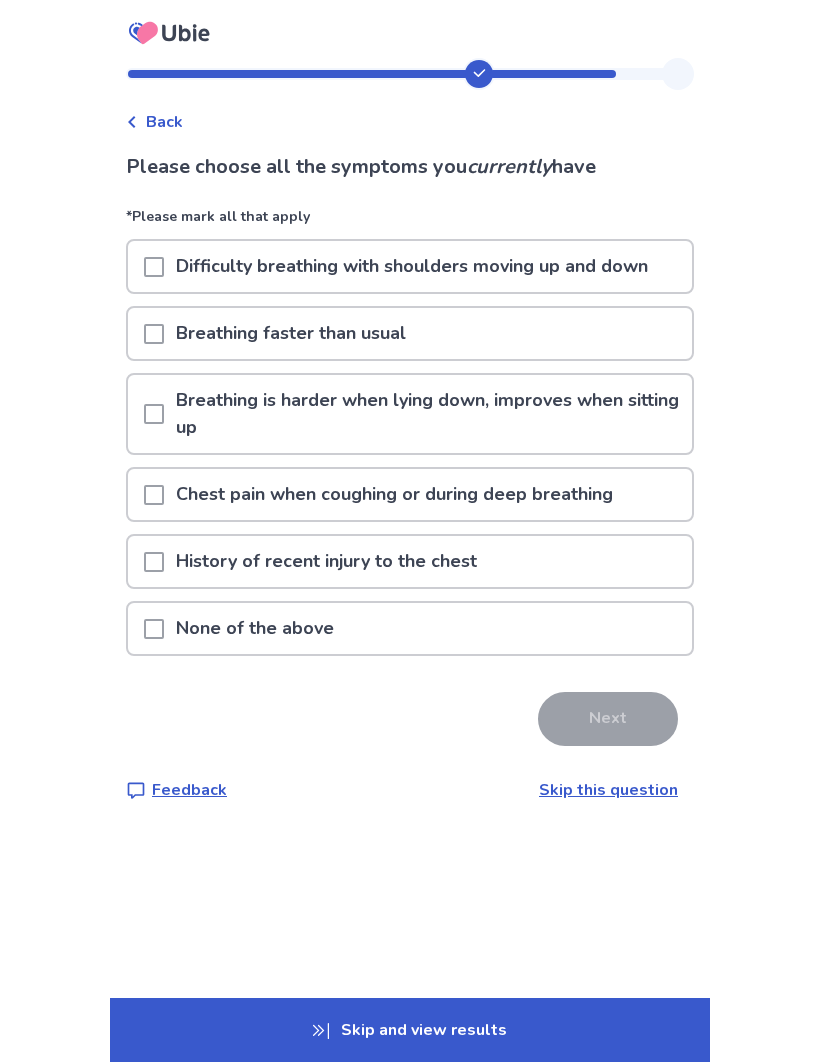 click on "Breathing is harder when lying down, improves when sitting up" at bounding box center [428, 414] 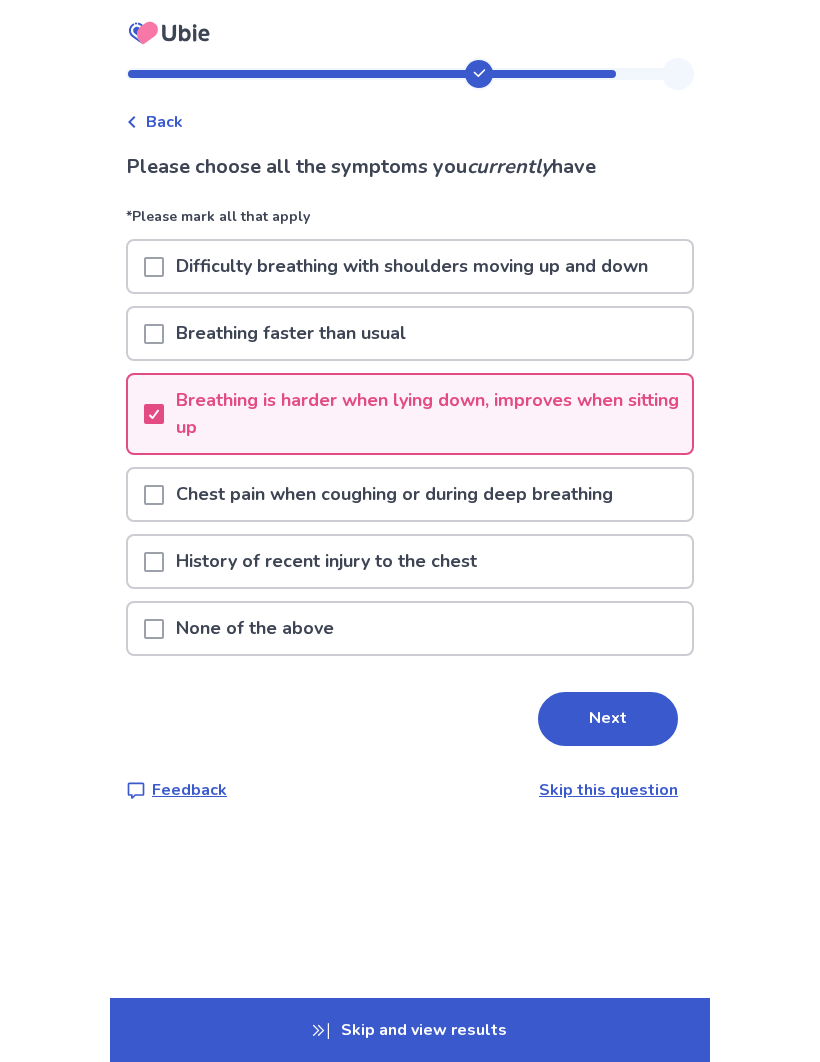 click on "Chest pain when coughing or during deep breathing" at bounding box center [394, 494] 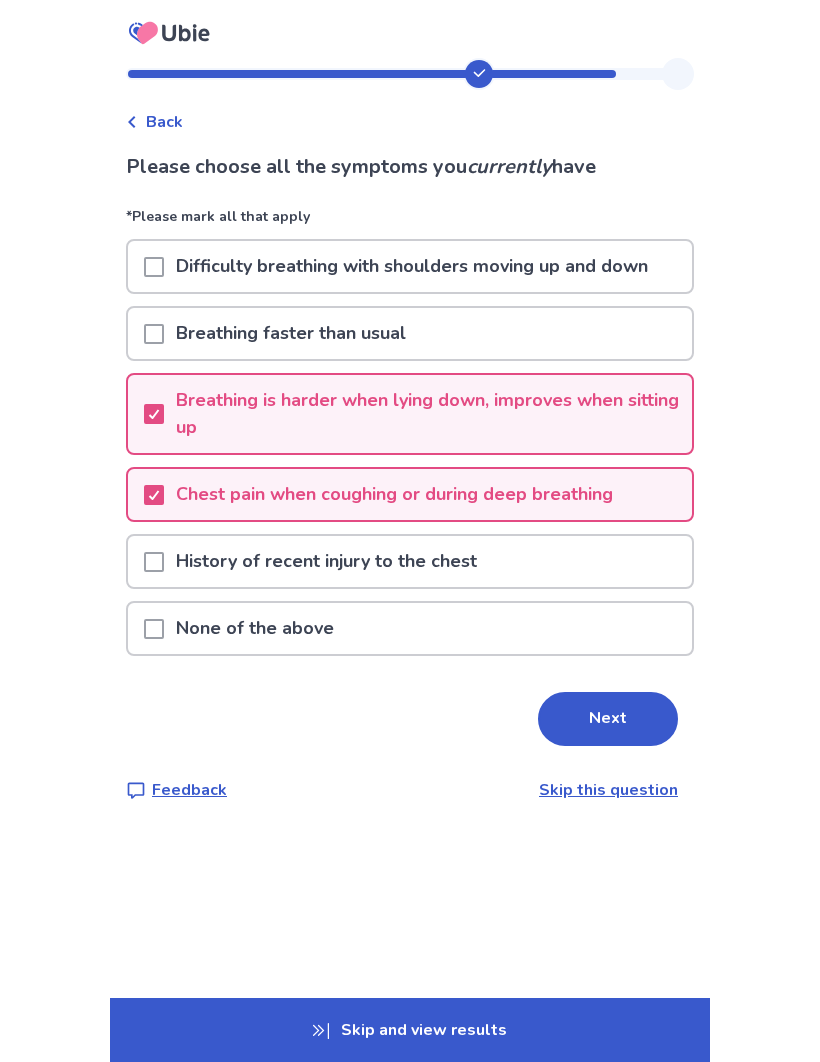 click on "Next" at bounding box center (608, 719) 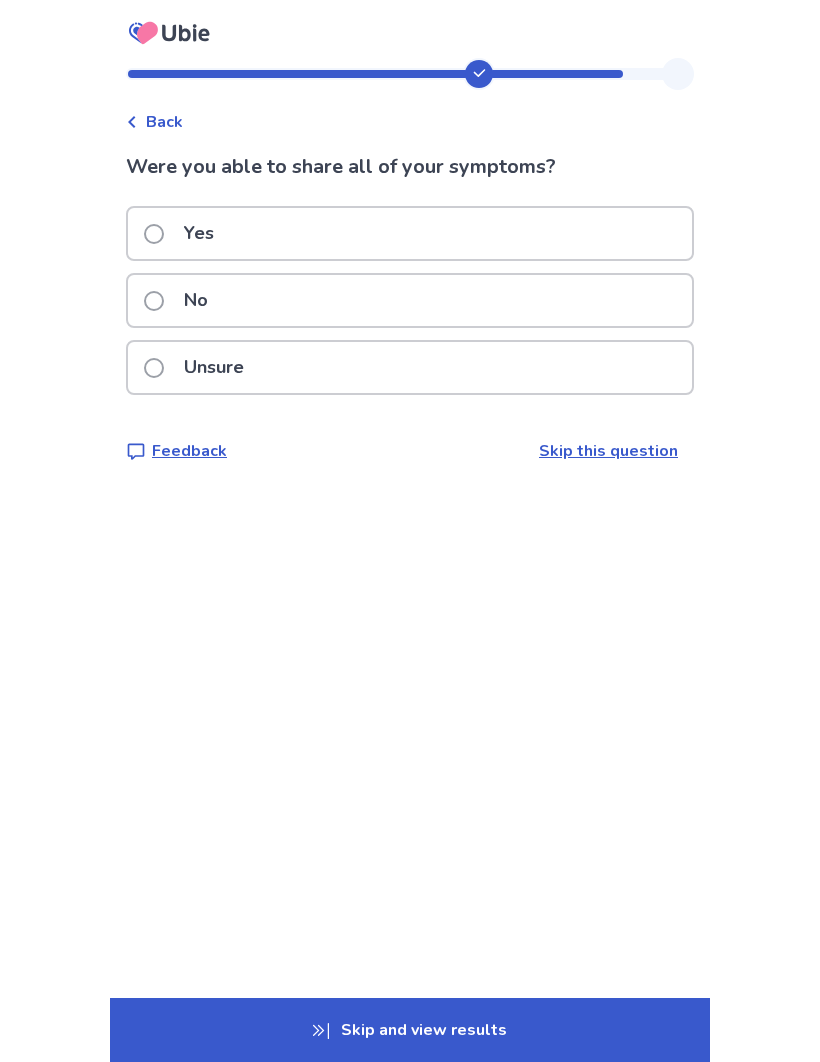 click on "Yes" at bounding box center (410, 233) 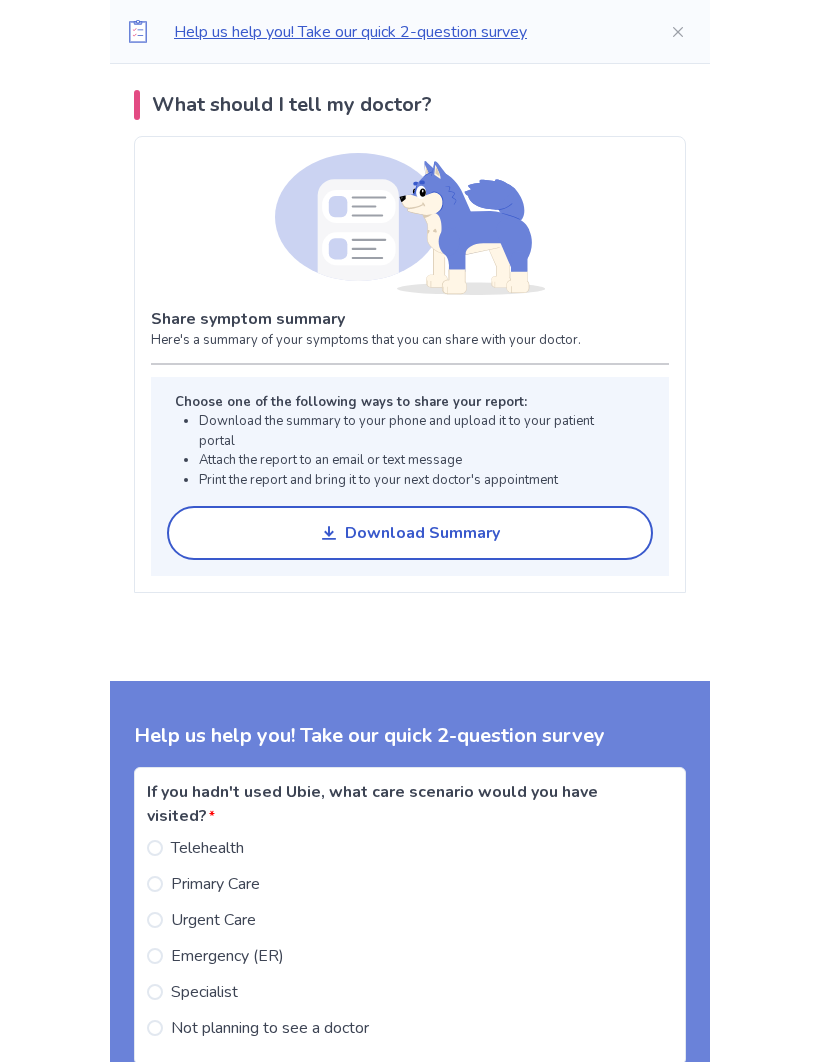scroll, scrollTop: 1407, scrollLeft: 0, axis: vertical 